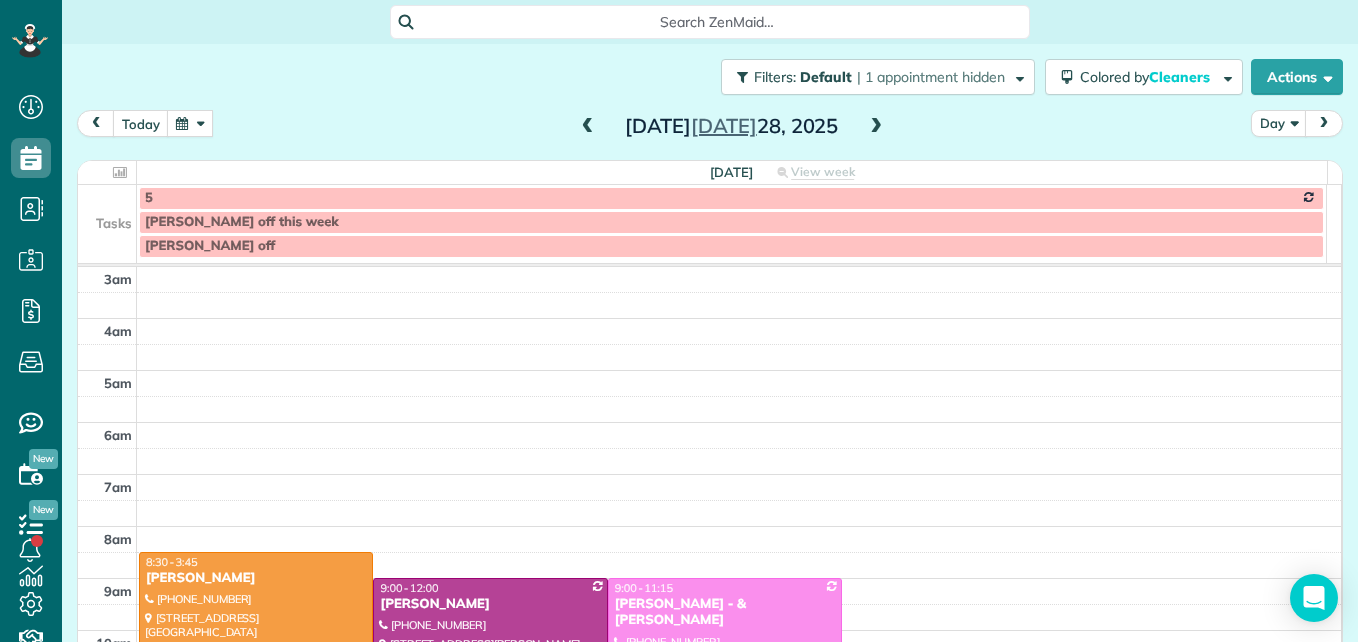 scroll, scrollTop: 0, scrollLeft: 0, axis: both 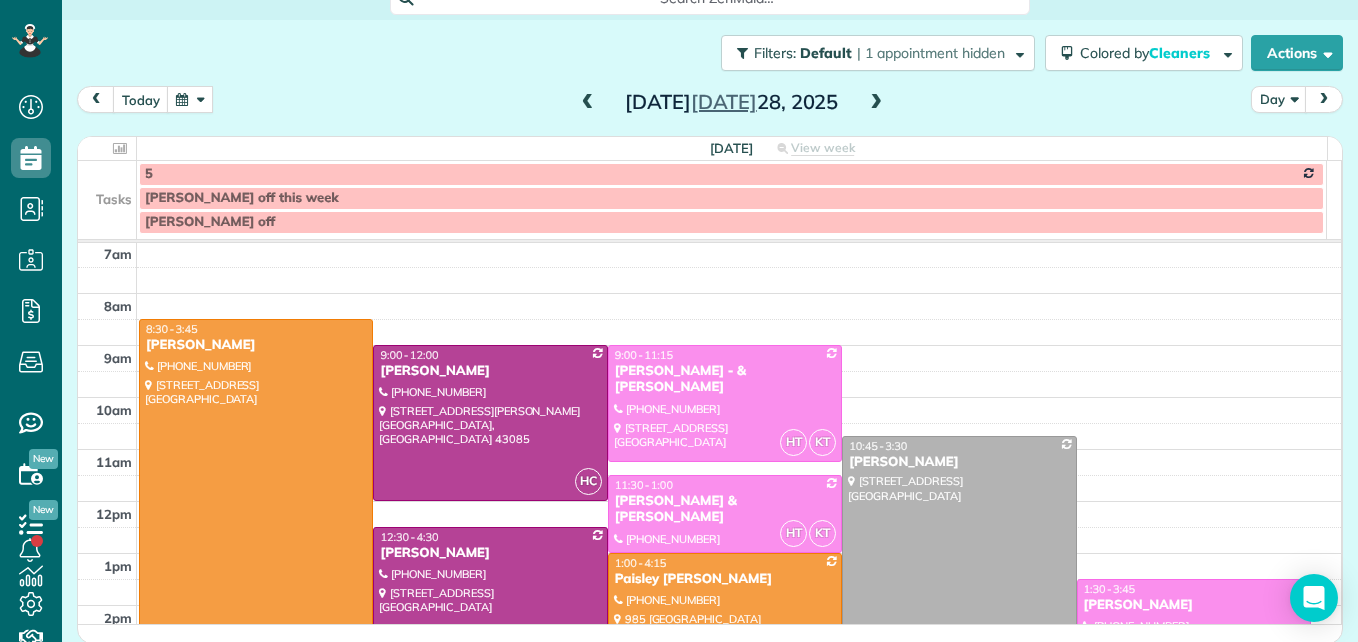 click at bounding box center [190, 99] 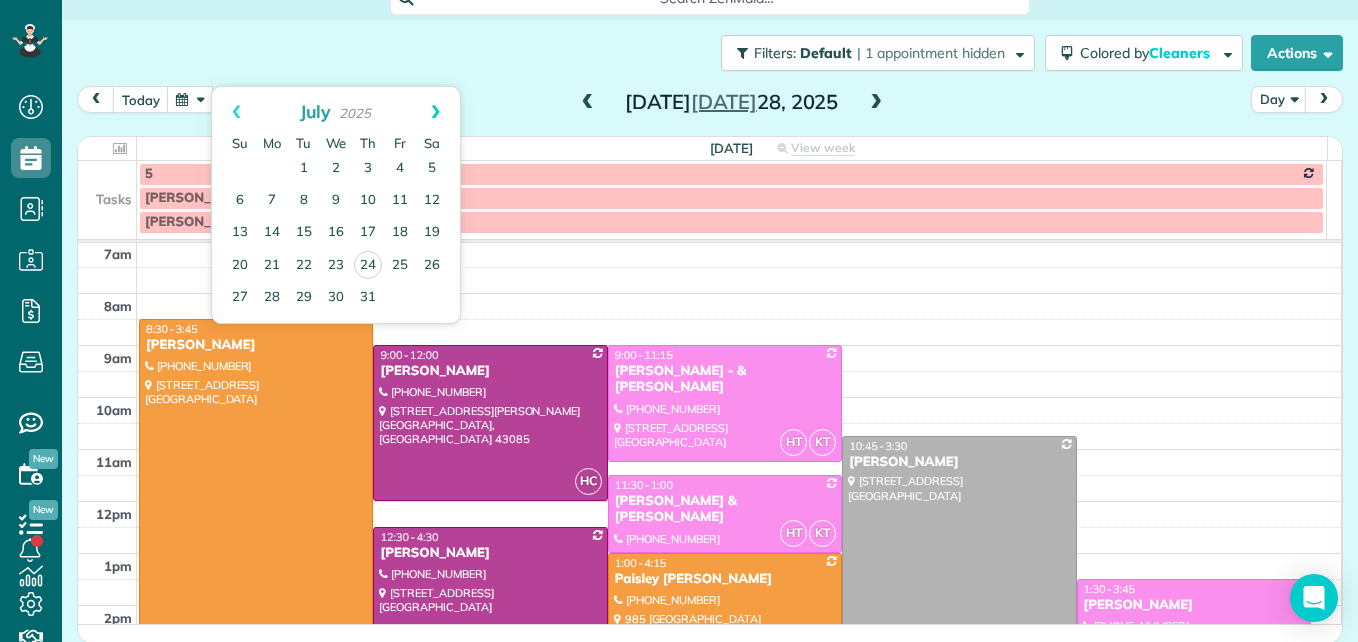 click on "Next" at bounding box center (435, 112) 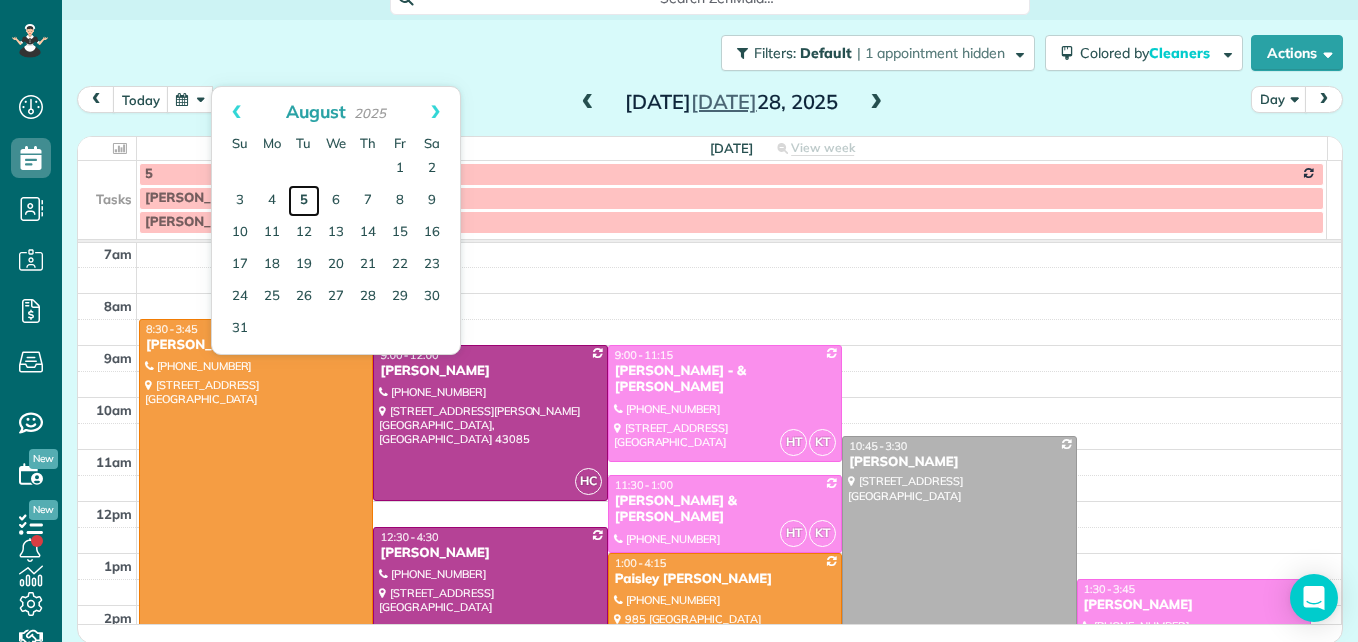 click on "5" at bounding box center (304, 201) 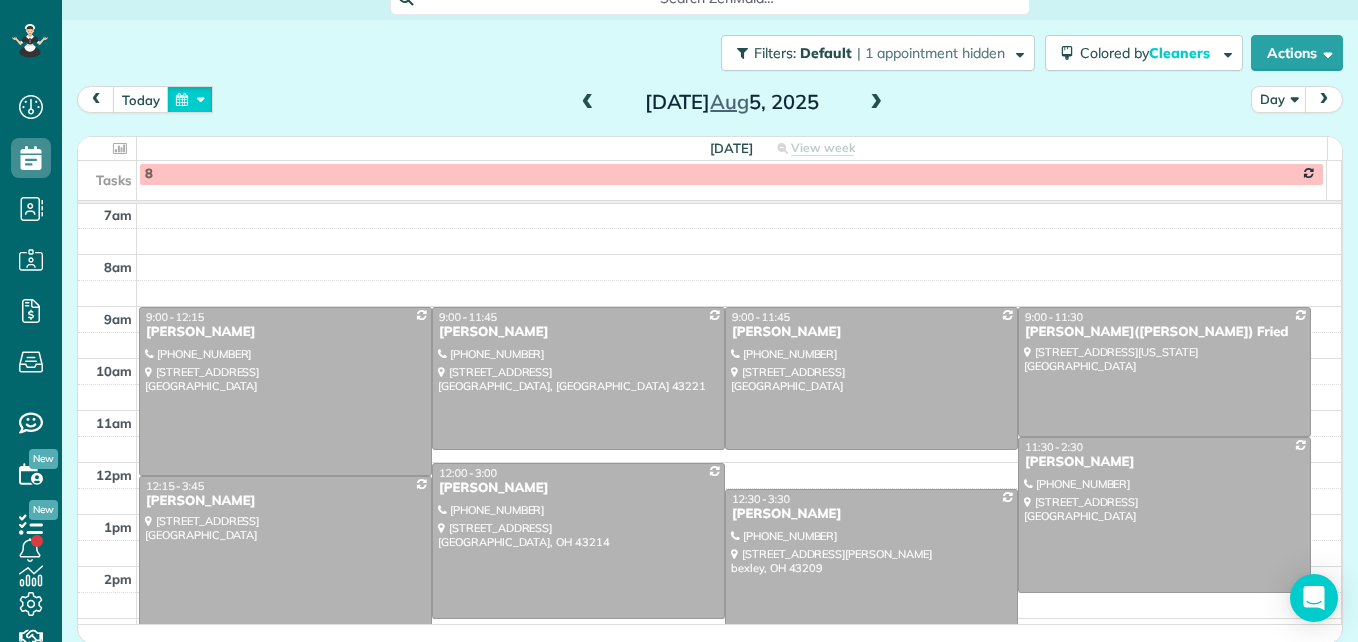 click at bounding box center [190, 99] 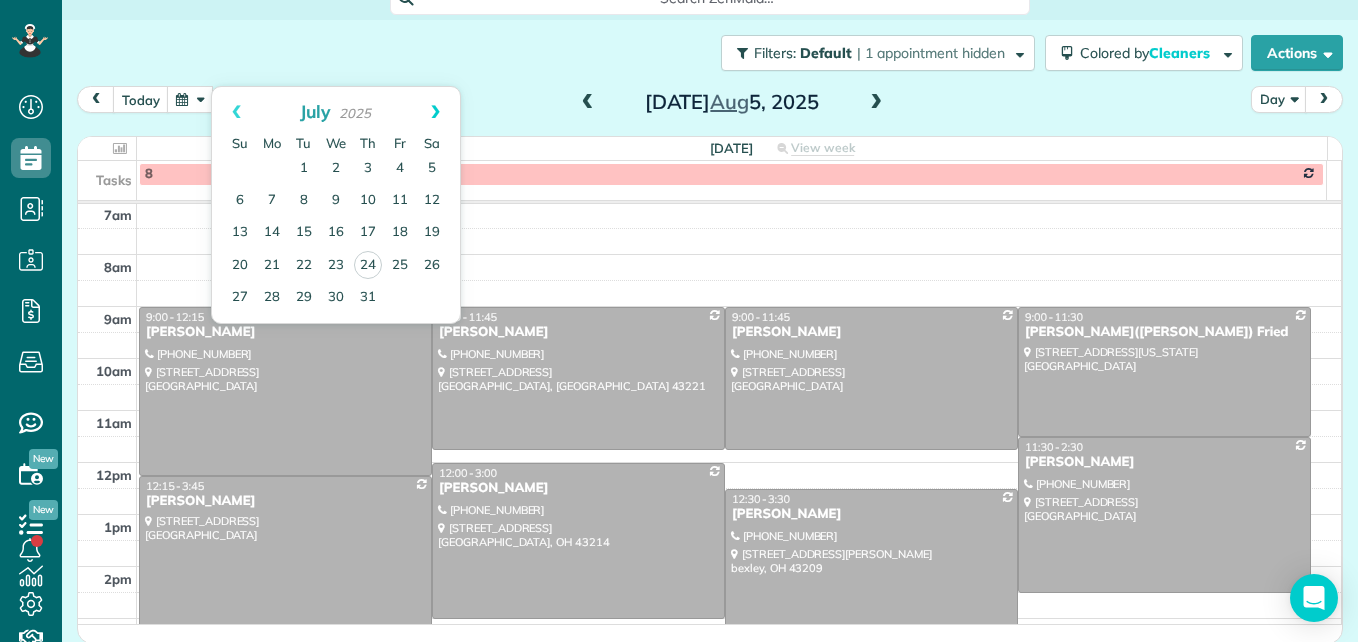 click on "Next" at bounding box center (435, 112) 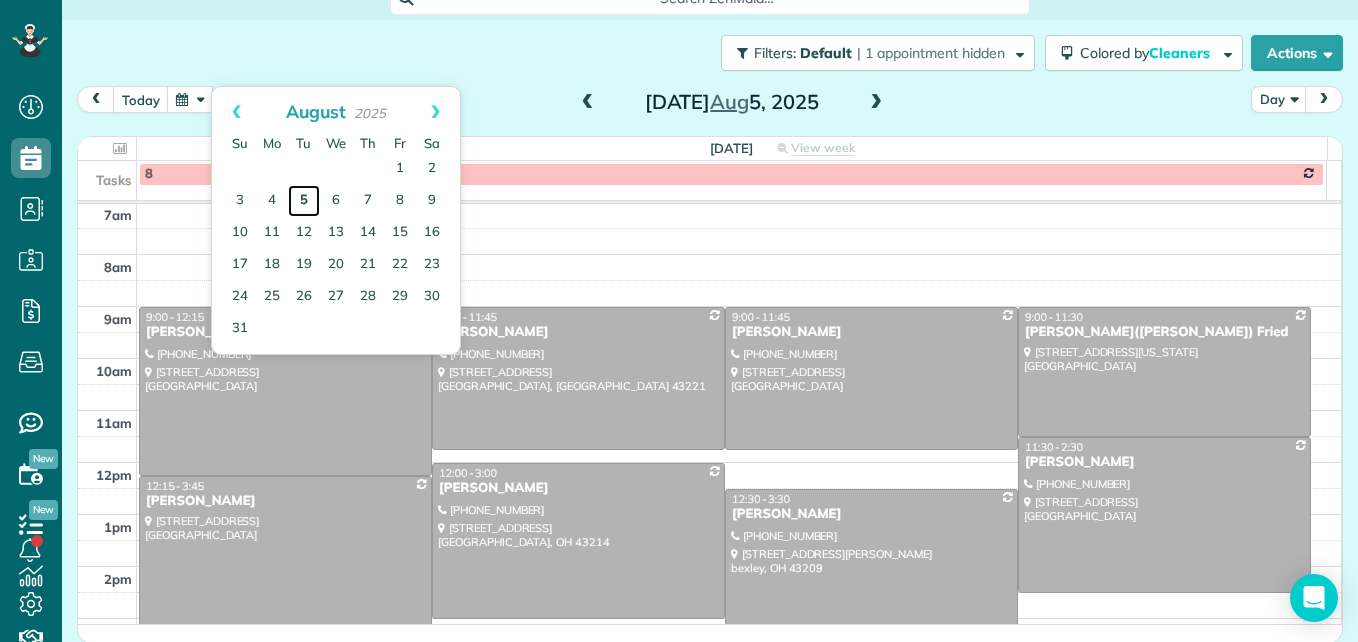 click on "5" at bounding box center (304, 201) 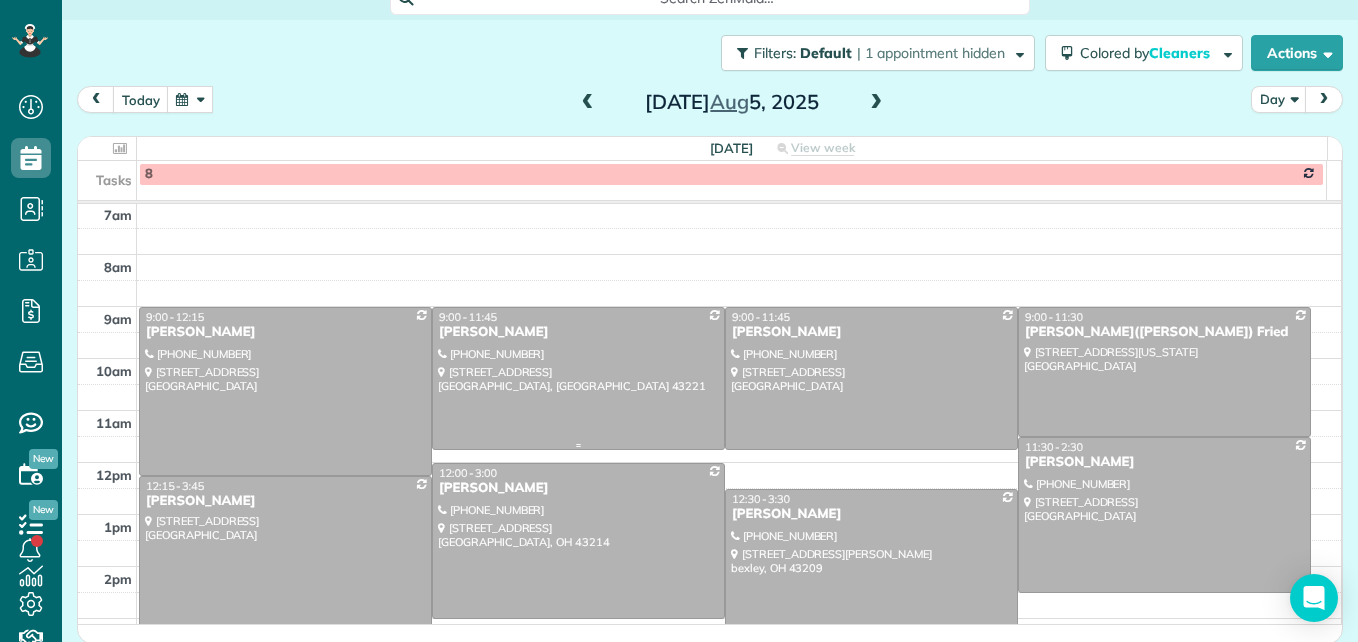 scroll, scrollTop: 309, scrollLeft: 0, axis: vertical 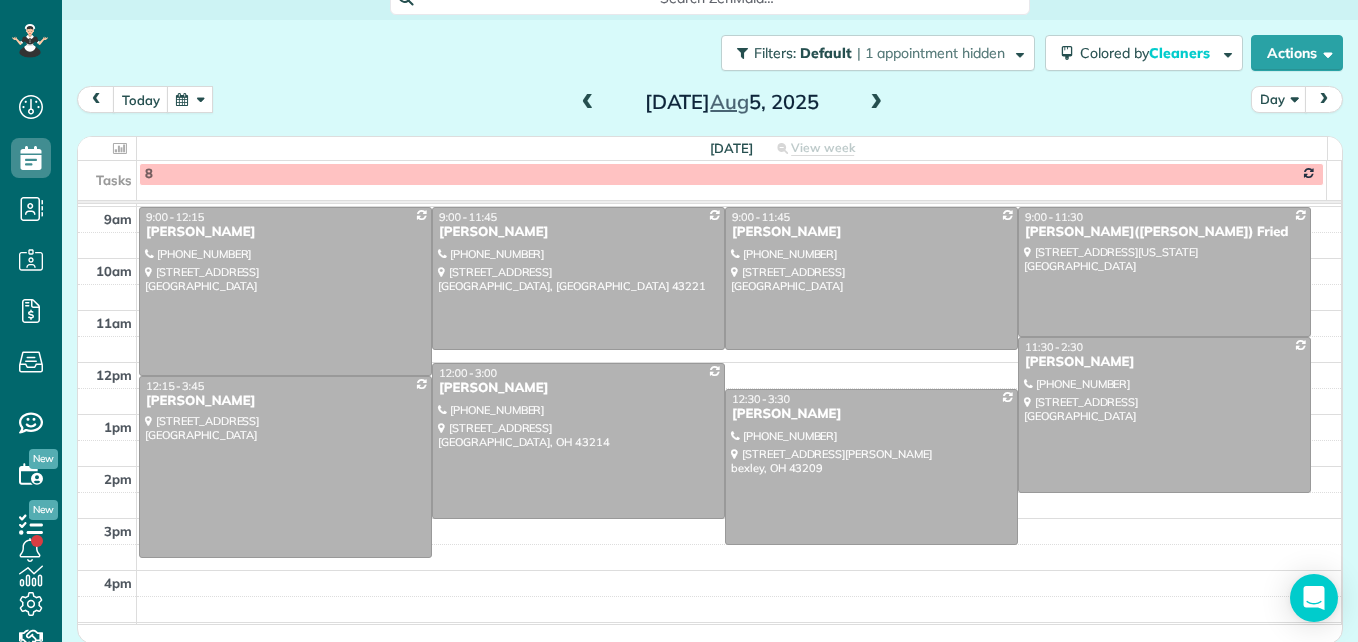click at bounding box center (588, 103) 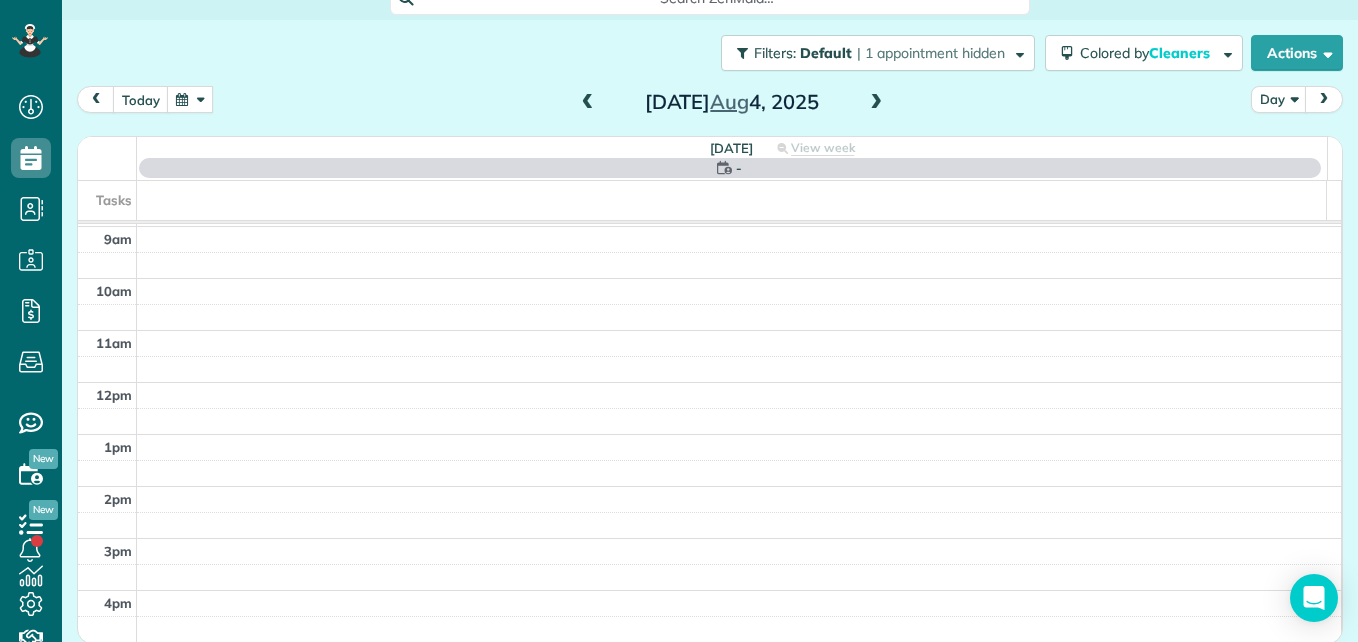 scroll, scrollTop: 209, scrollLeft: 0, axis: vertical 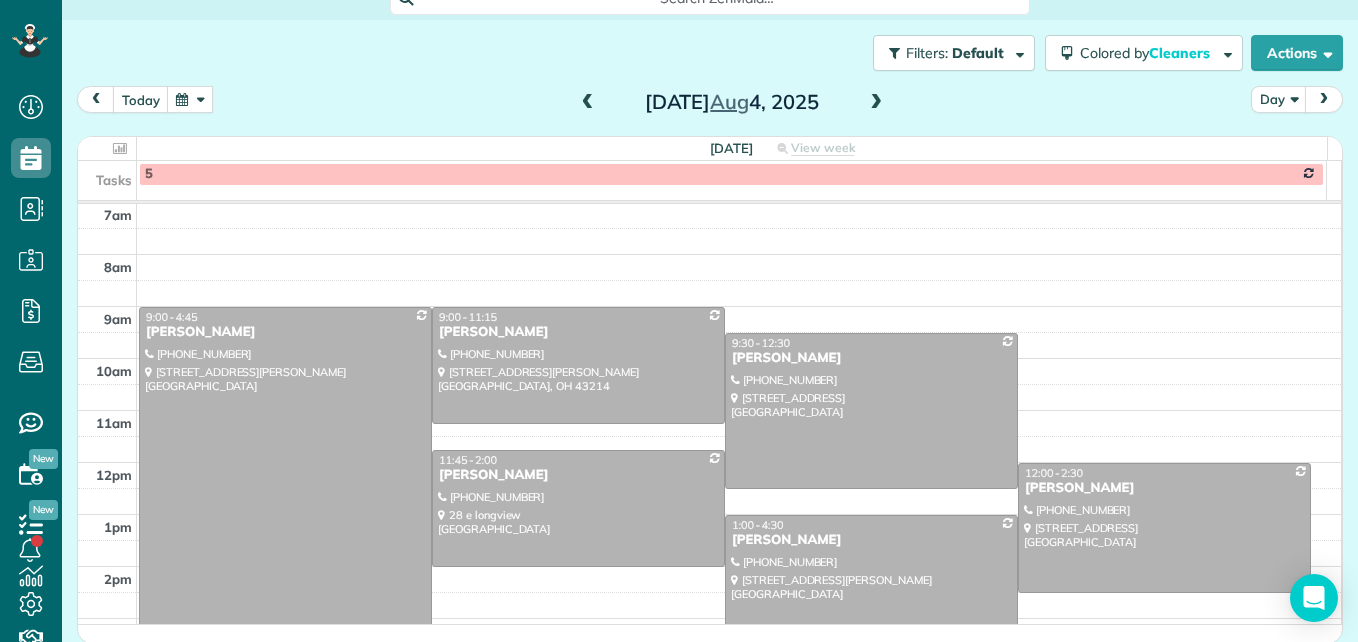 click at bounding box center [876, 103] 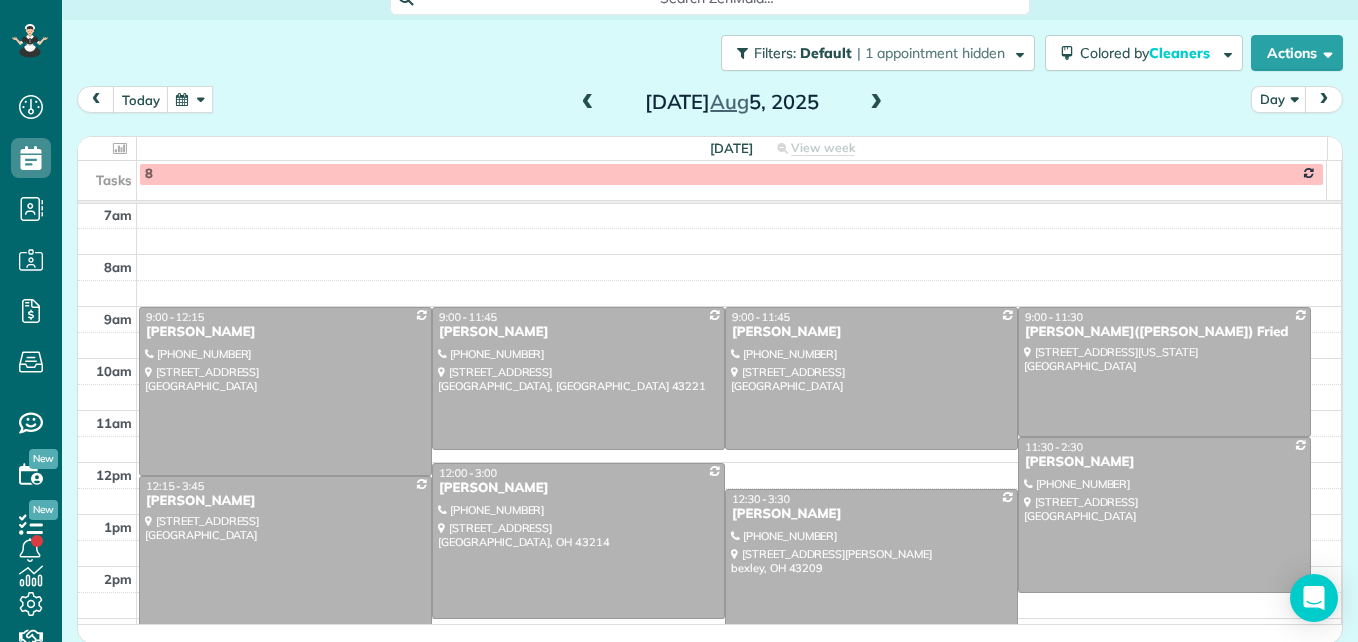 click at bounding box center (876, 103) 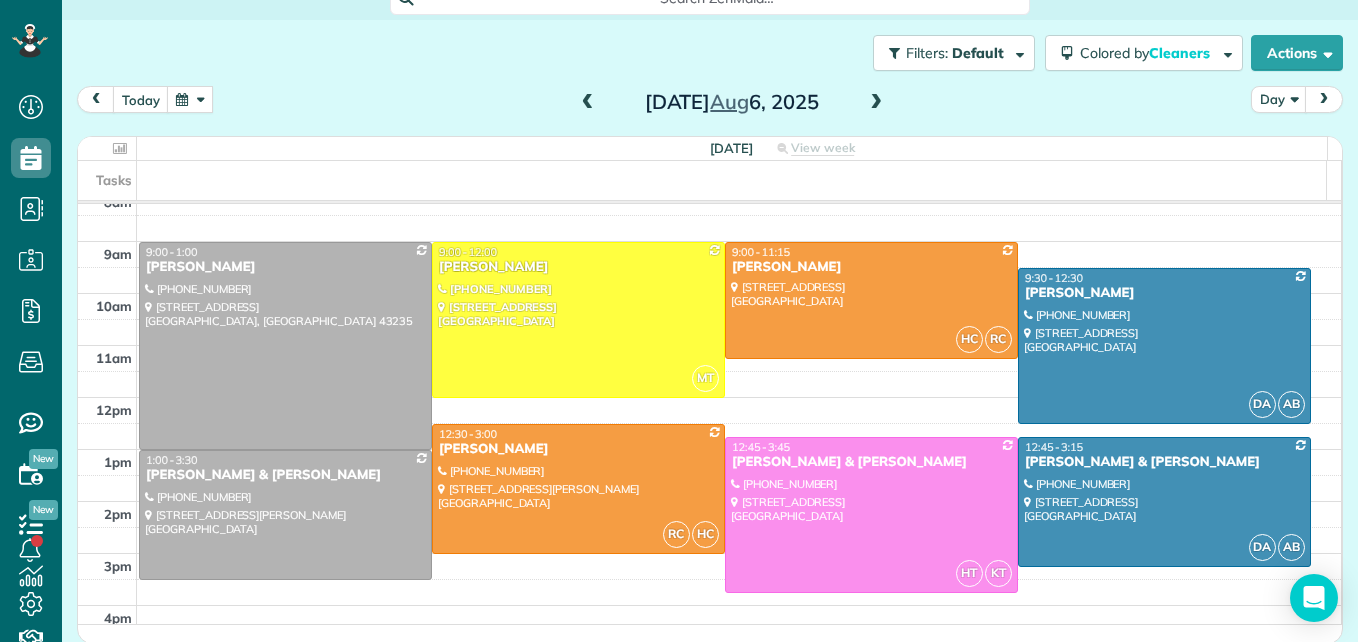 scroll, scrollTop: 309, scrollLeft: 0, axis: vertical 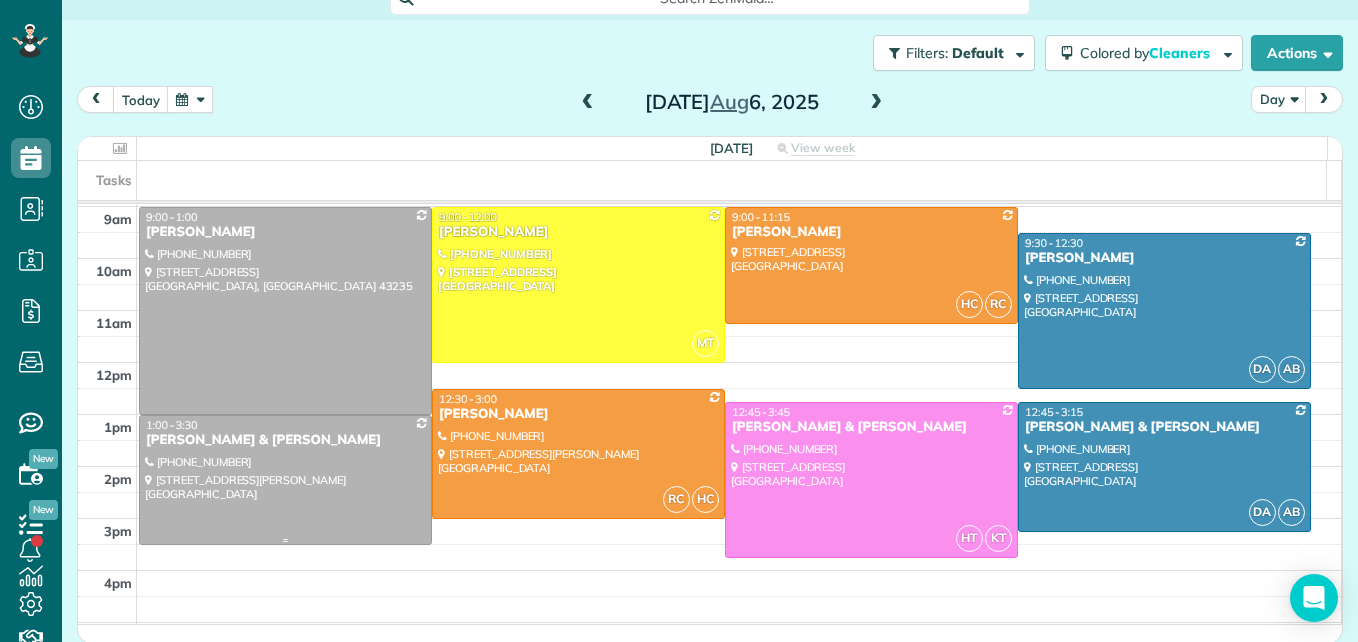 click at bounding box center [285, 480] 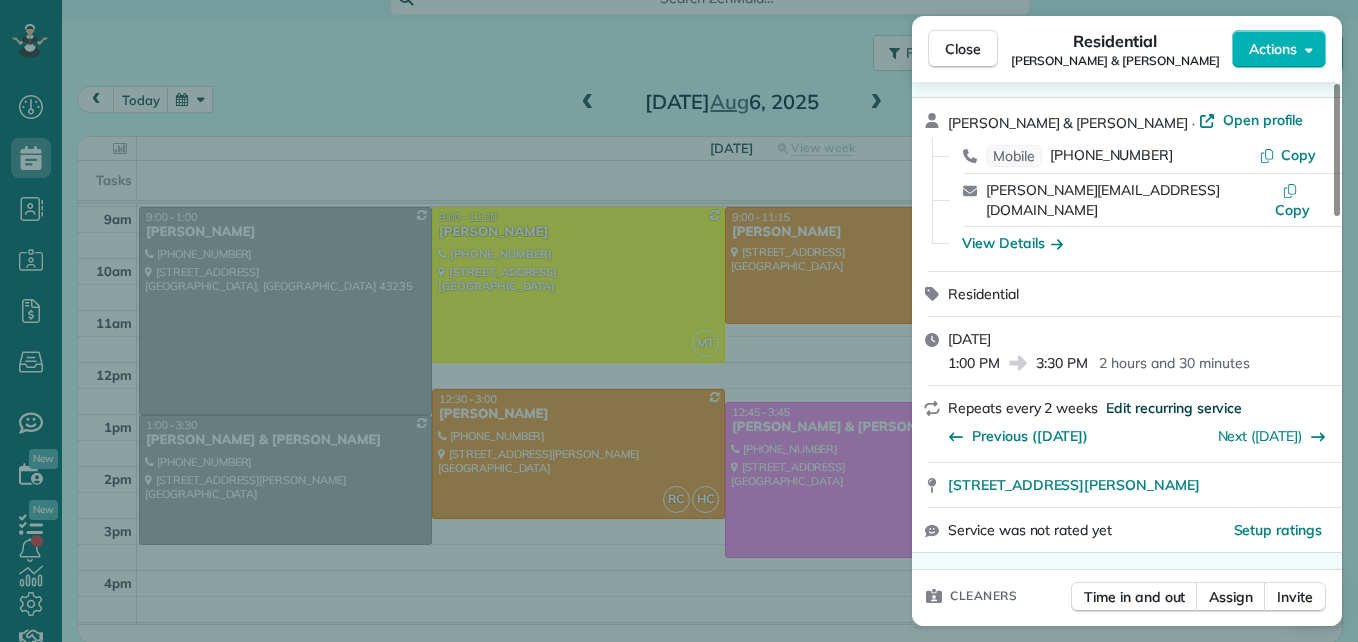 scroll, scrollTop: 100, scrollLeft: 0, axis: vertical 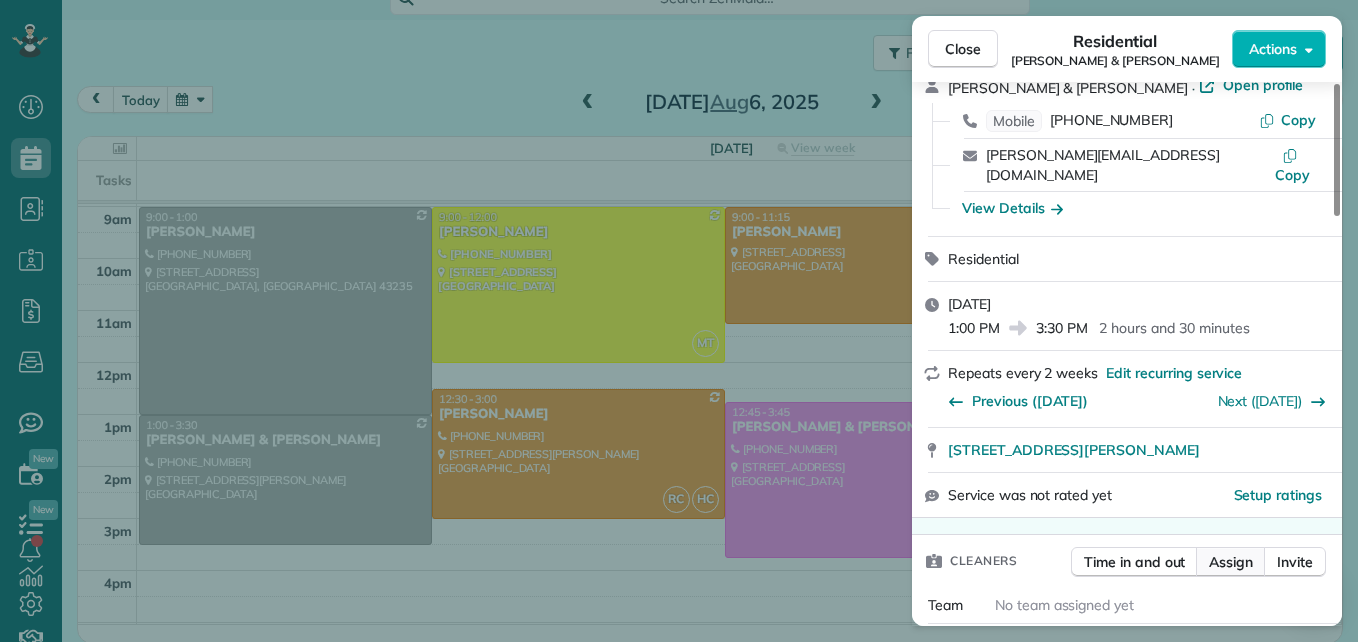 click on "Assign" at bounding box center (1231, 562) 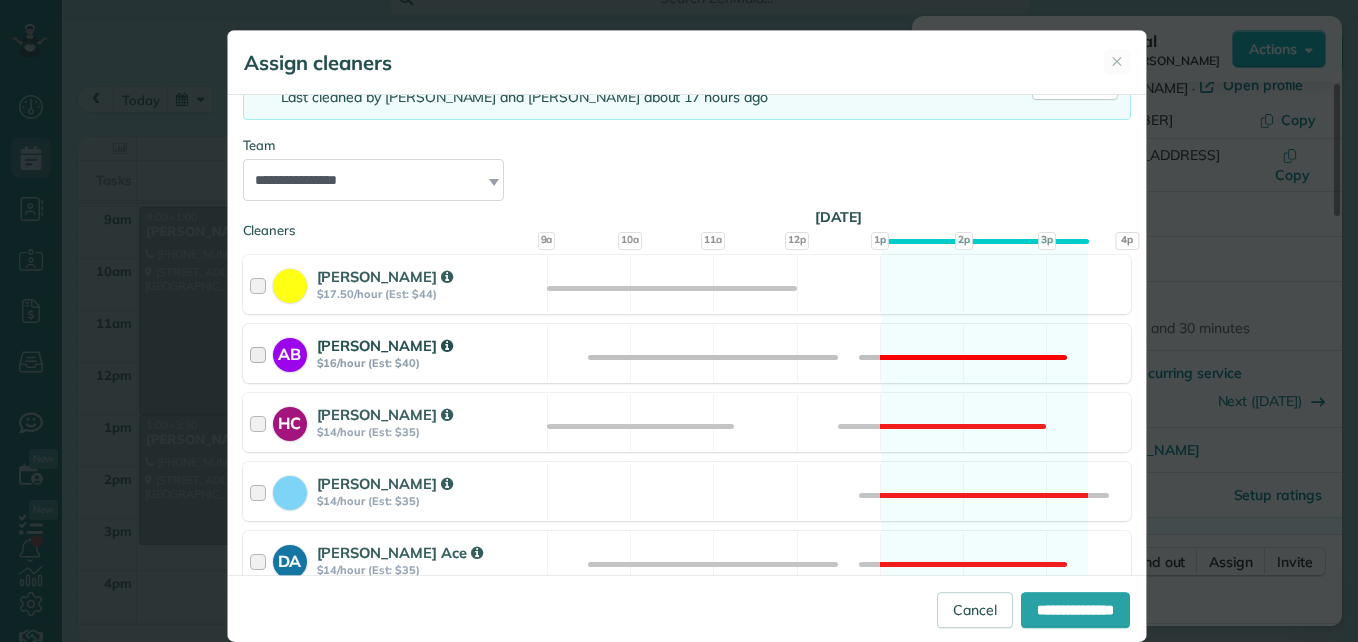 scroll, scrollTop: 200, scrollLeft: 0, axis: vertical 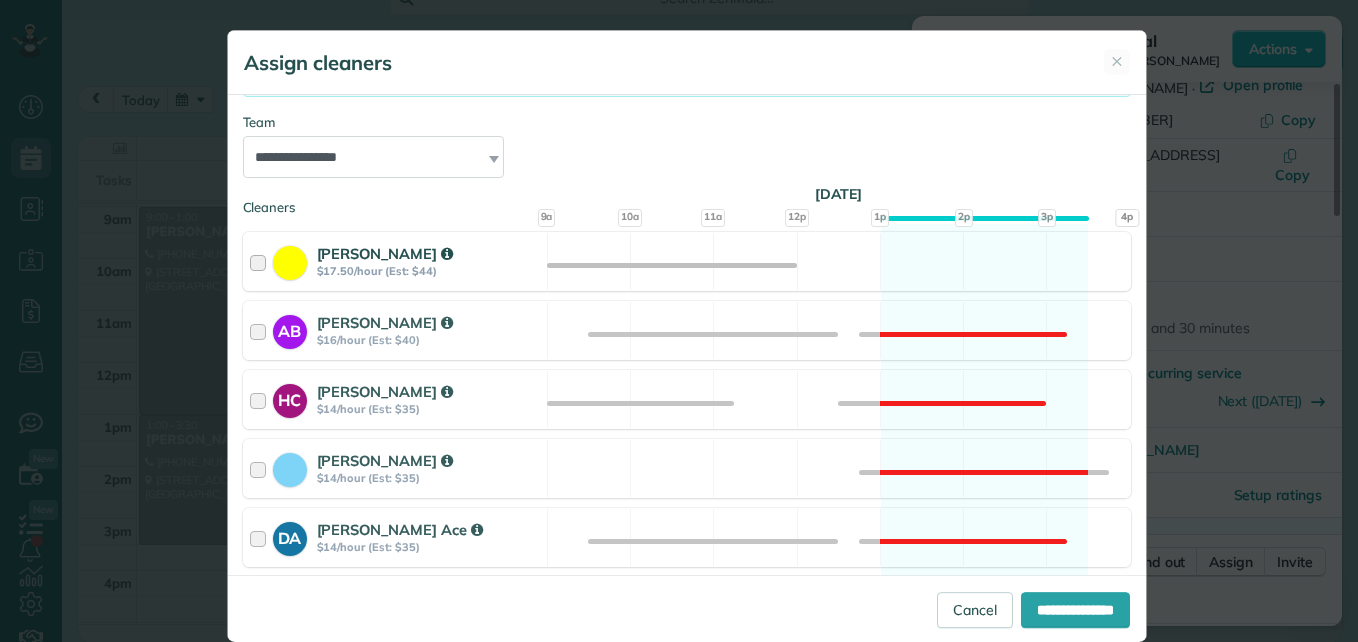 click at bounding box center (261, 261) 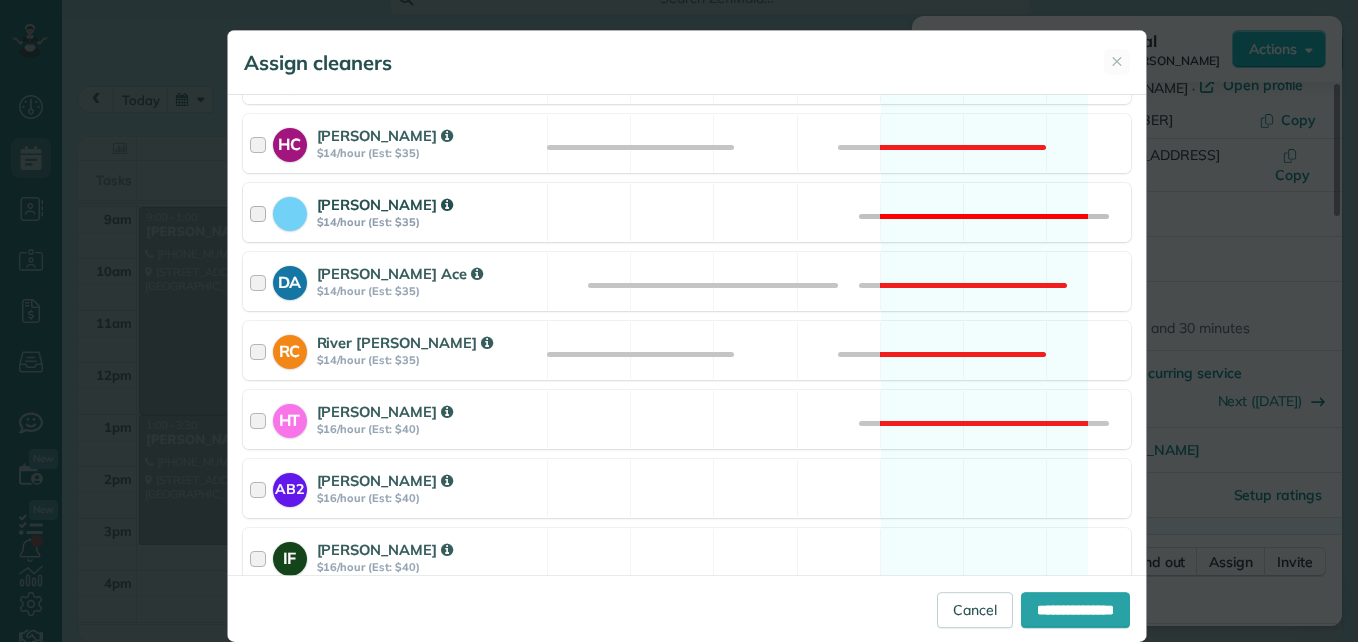 scroll, scrollTop: 500, scrollLeft: 0, axis: vertical 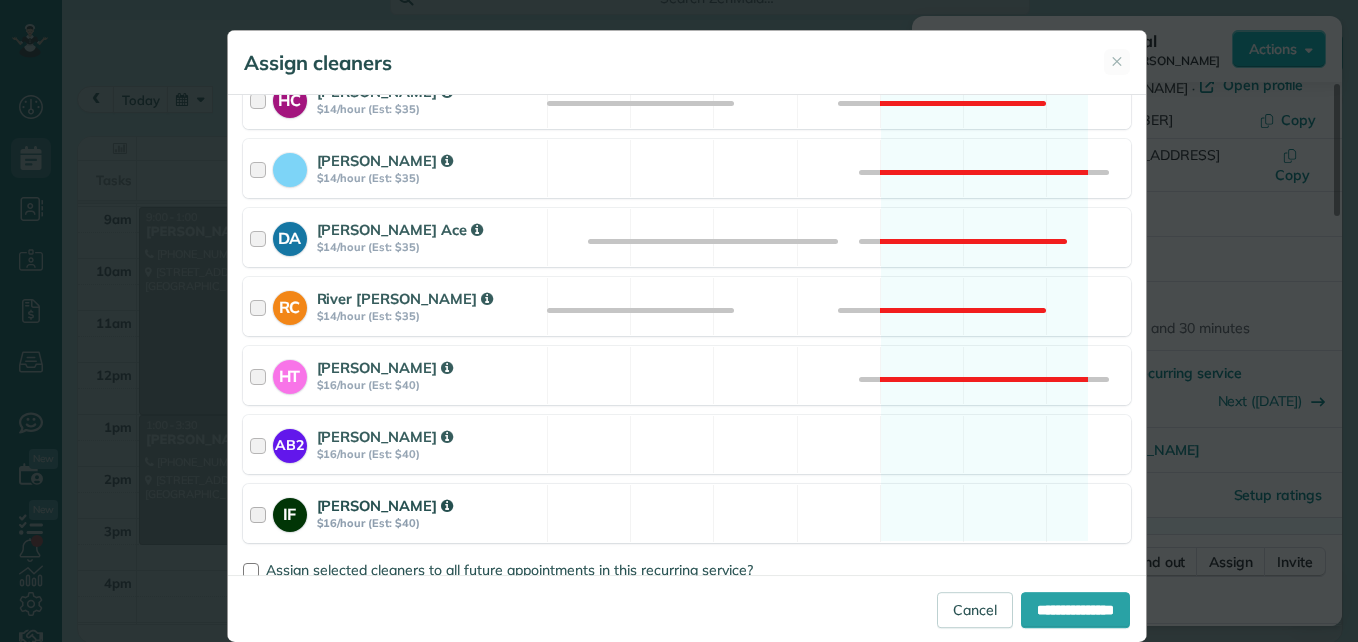 click at bounding box center [261, 513] 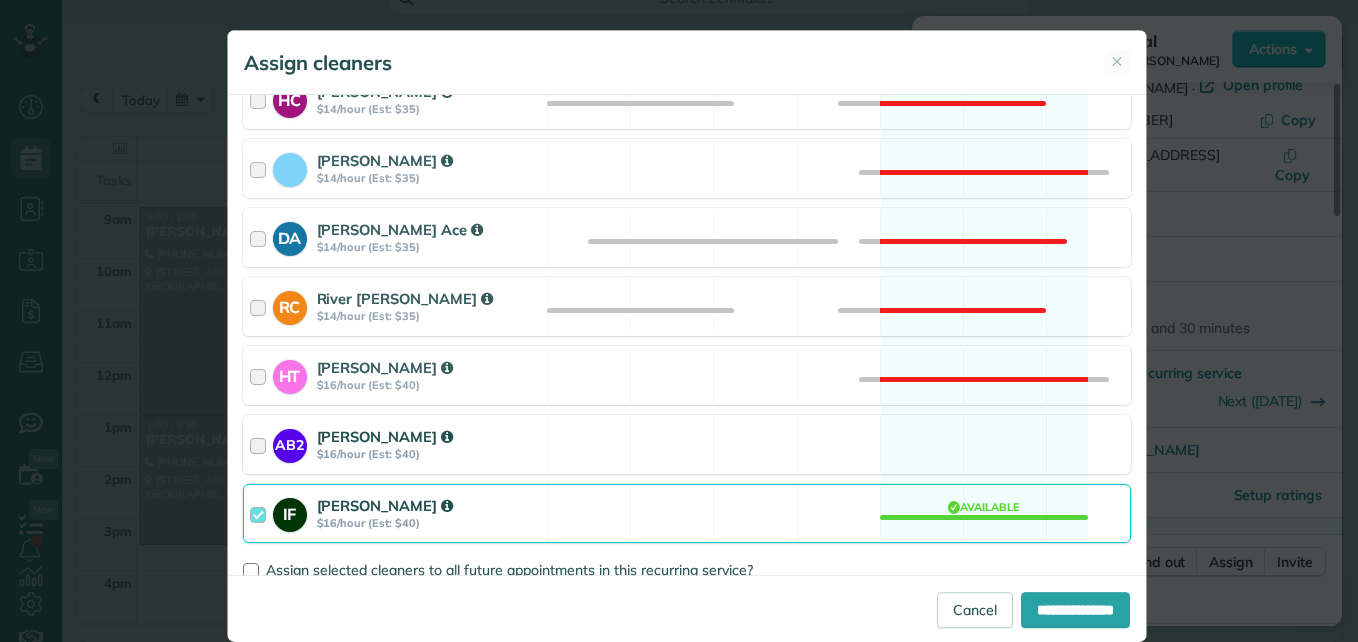 click at bounding box center (261, 444) 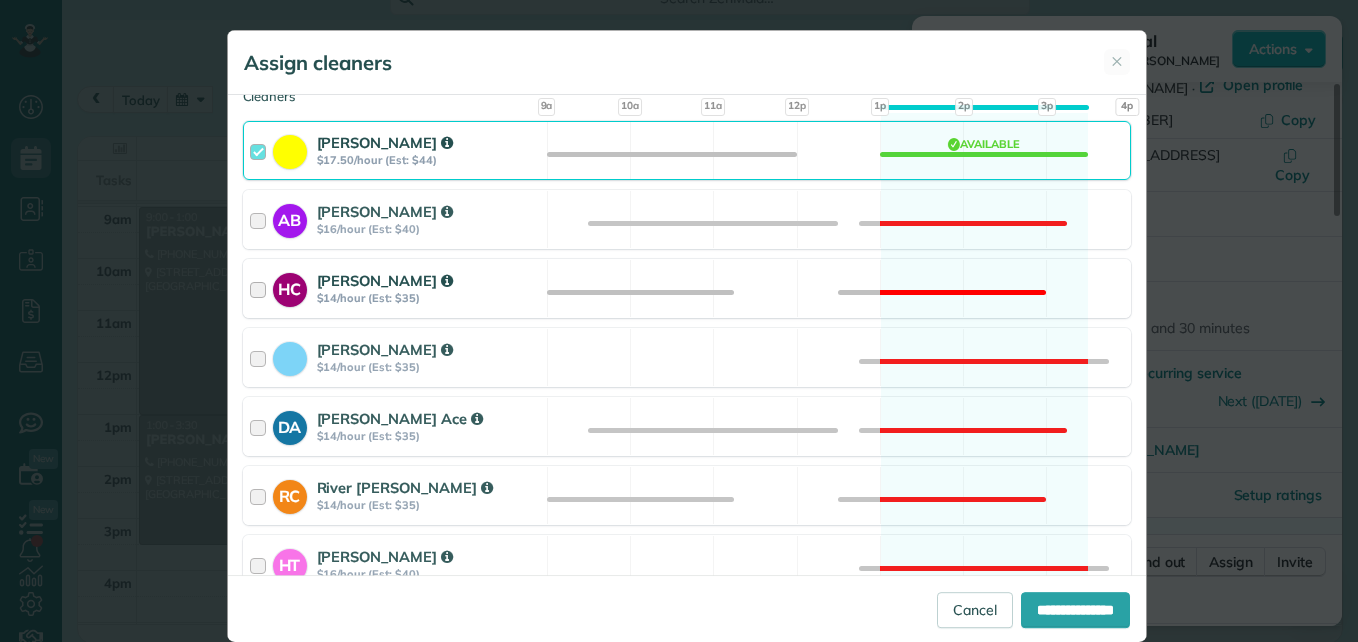 scroll, scrollTop: 300, scrollLeft: 0, axis: vertical 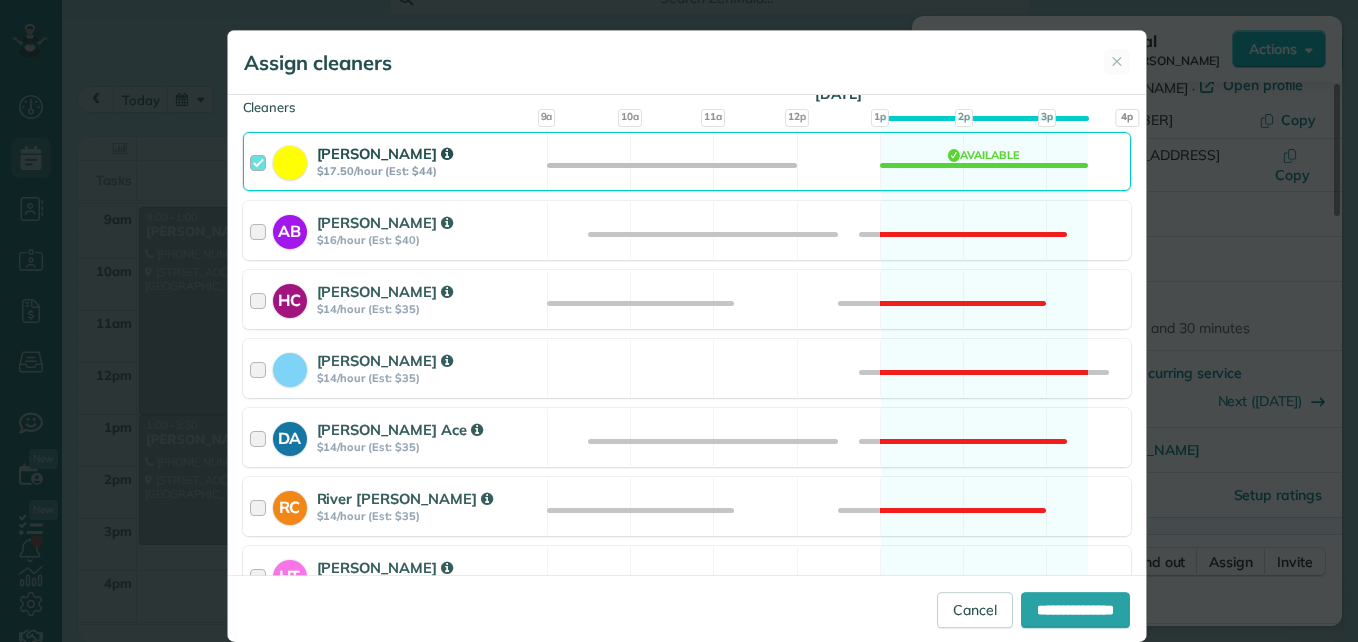 click on "Michelle Taphorn
$17.50/hour (Est: $44)" at bounding box center [395, 161] 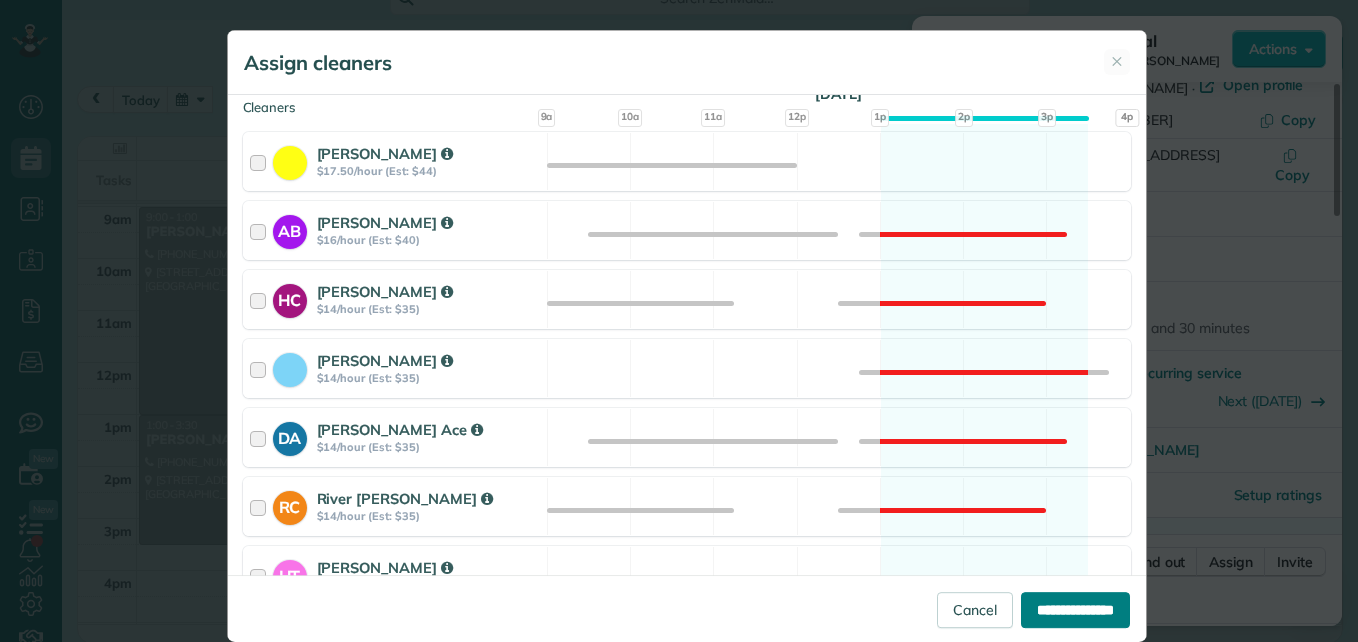 click on "**********" at bounding box center (1075, 610) 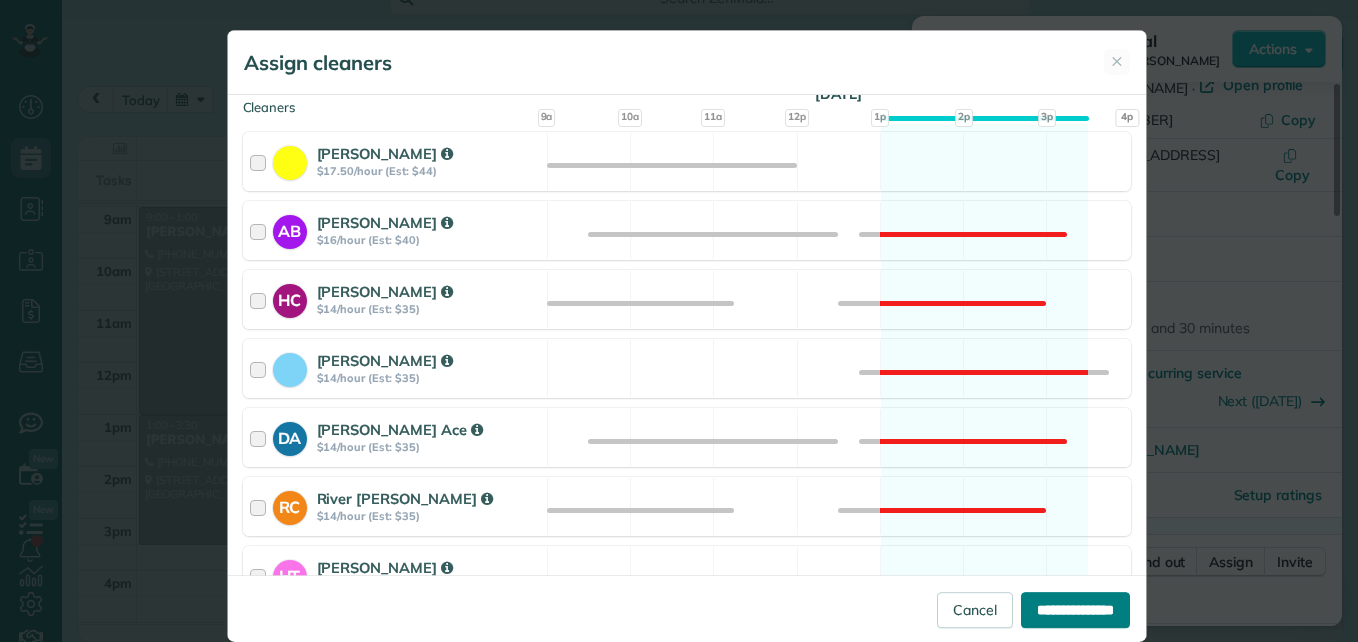 type on "**********" 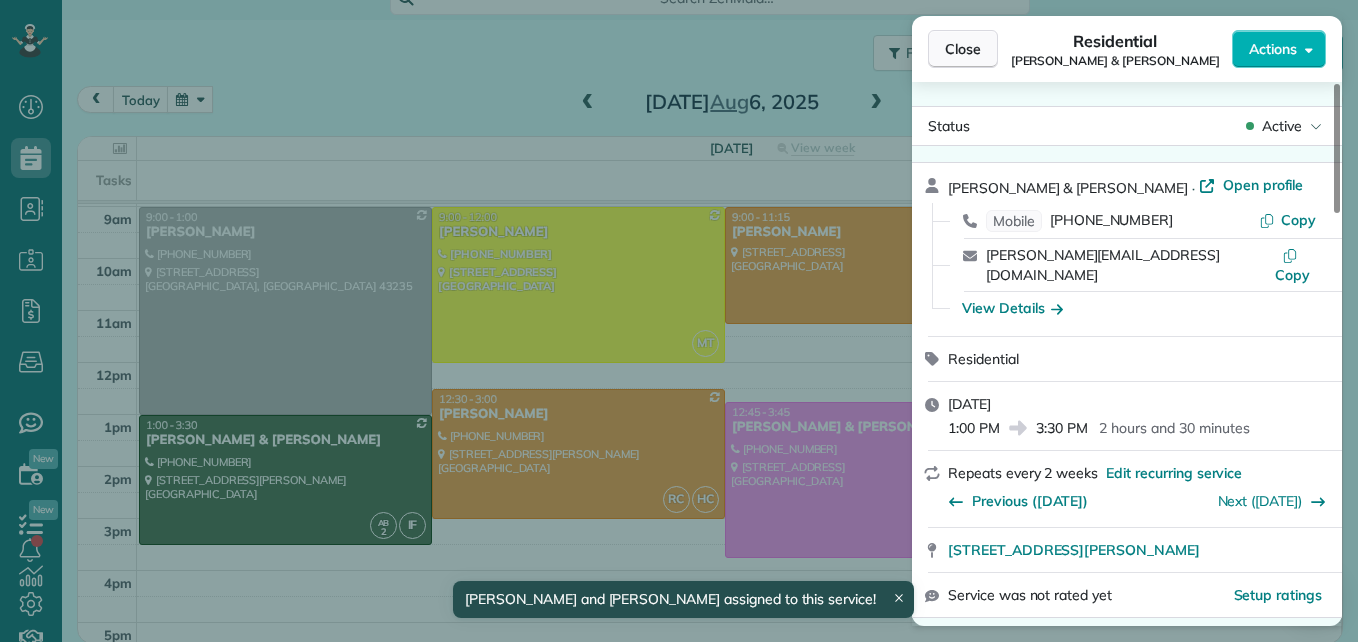 click on "Close" at bounding box center [963, 49] 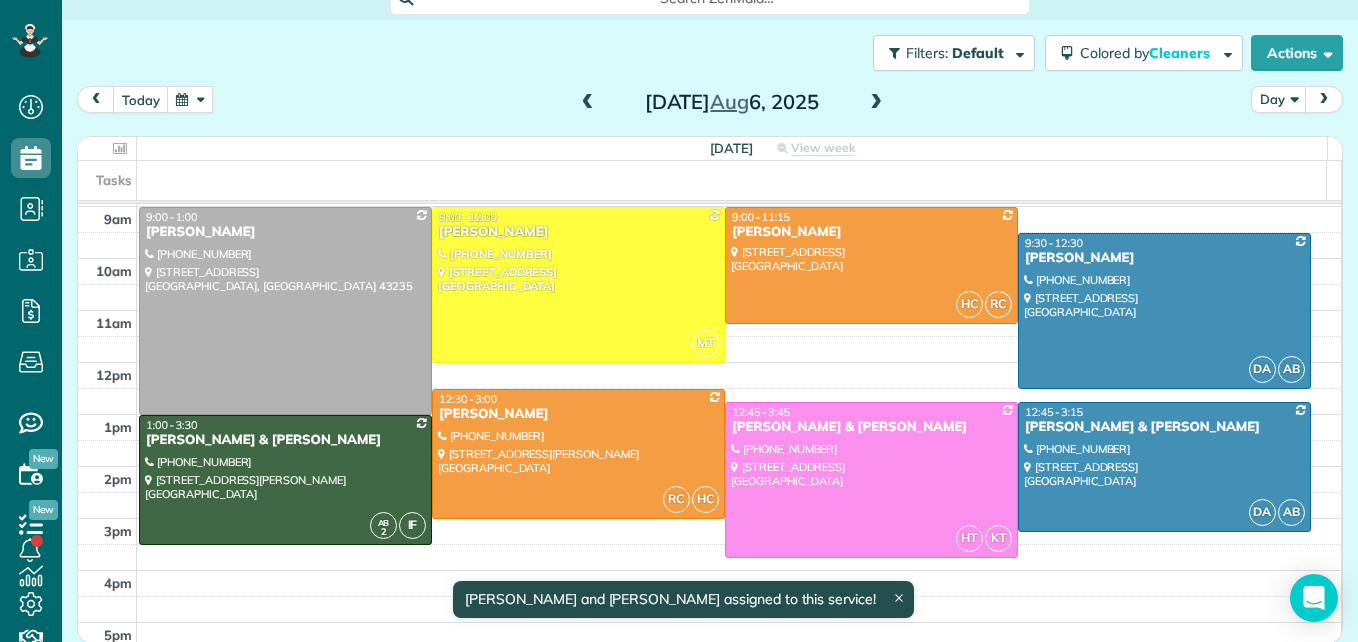 click at bounding box center (876, 103) 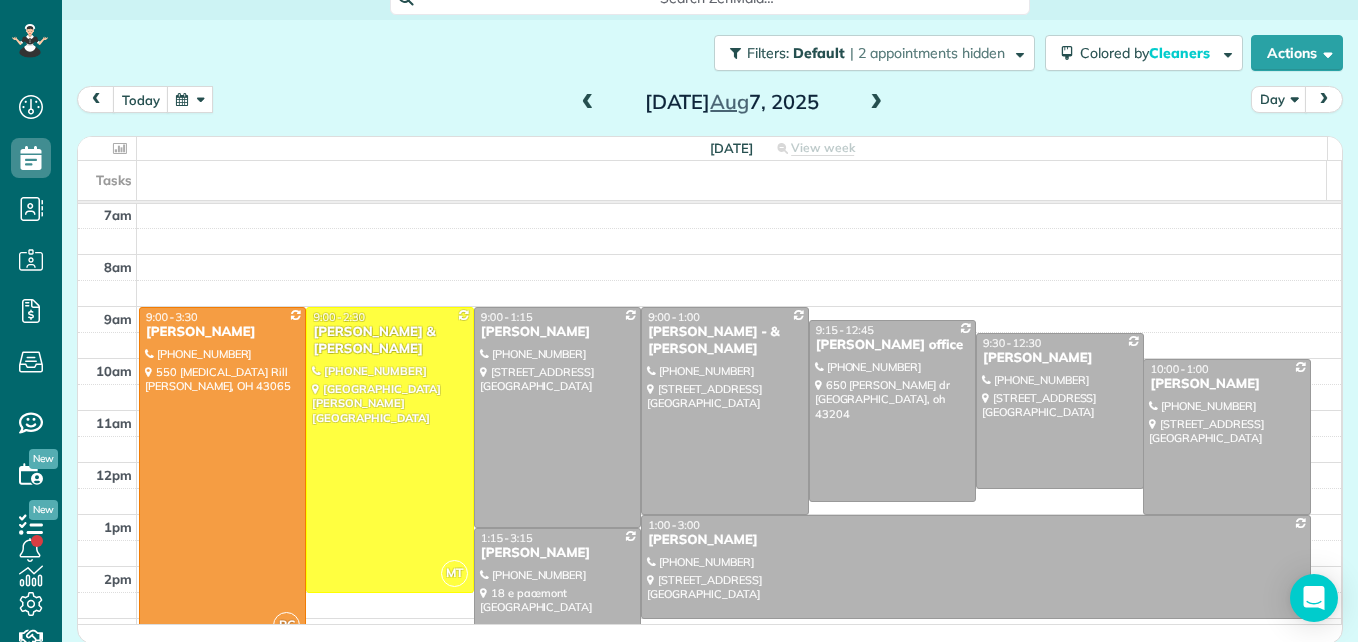 click at bounding box center [876, 103] 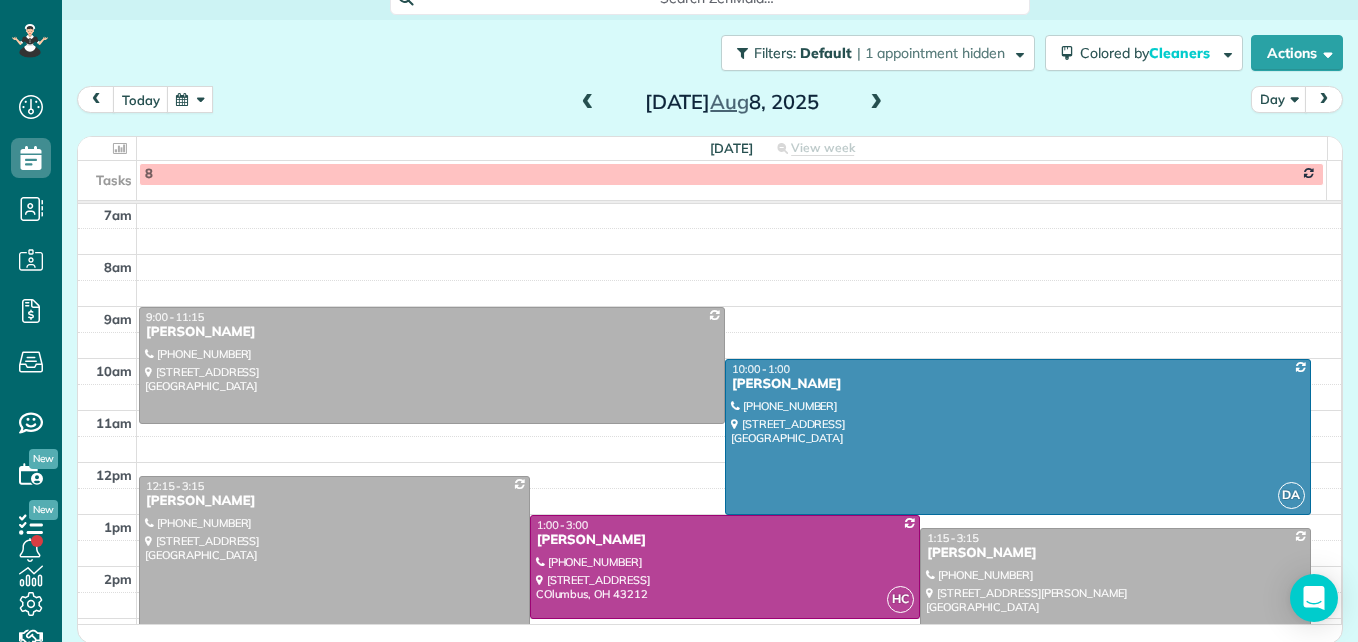 click at bounding box center [190, 99] 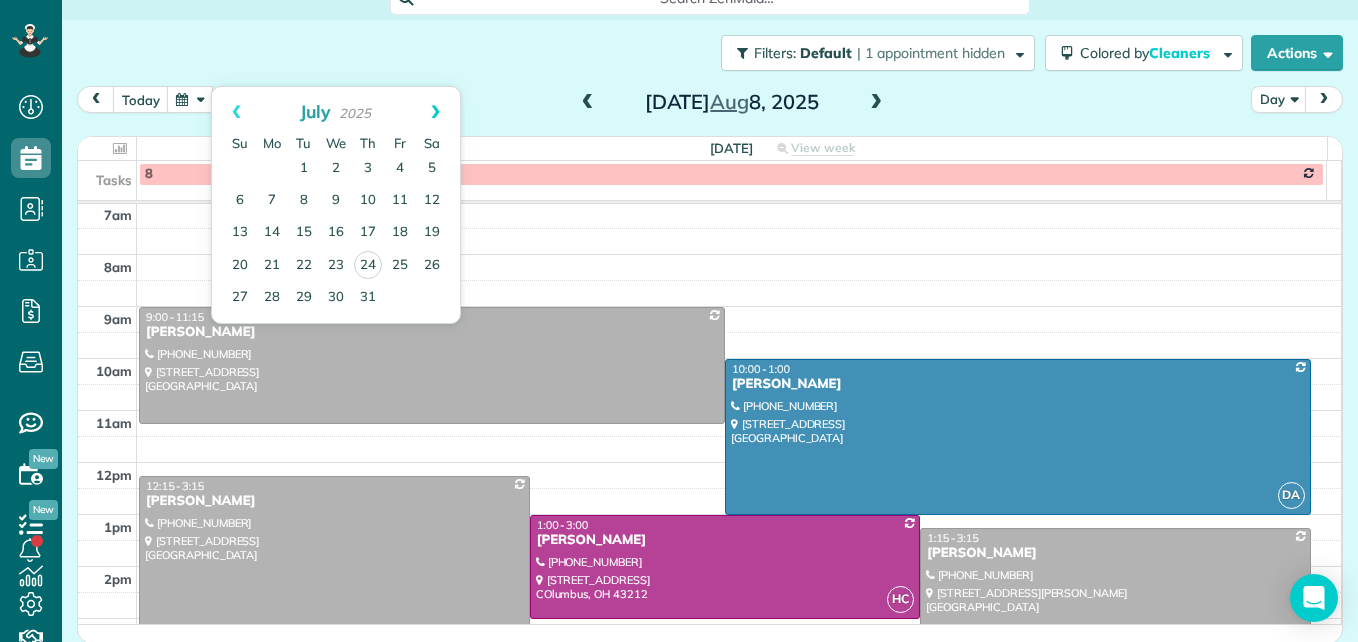 click on "Next" at bounding box center (435, 112) 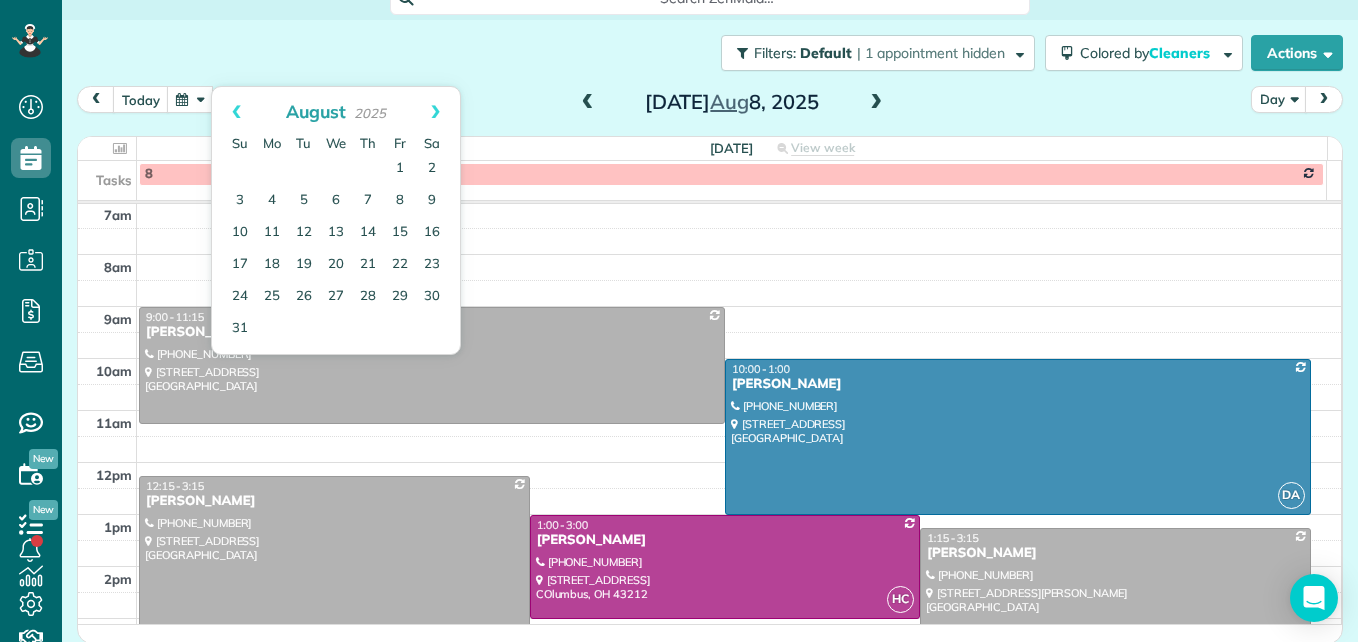click on "Next" at bounding box center (435, 112) 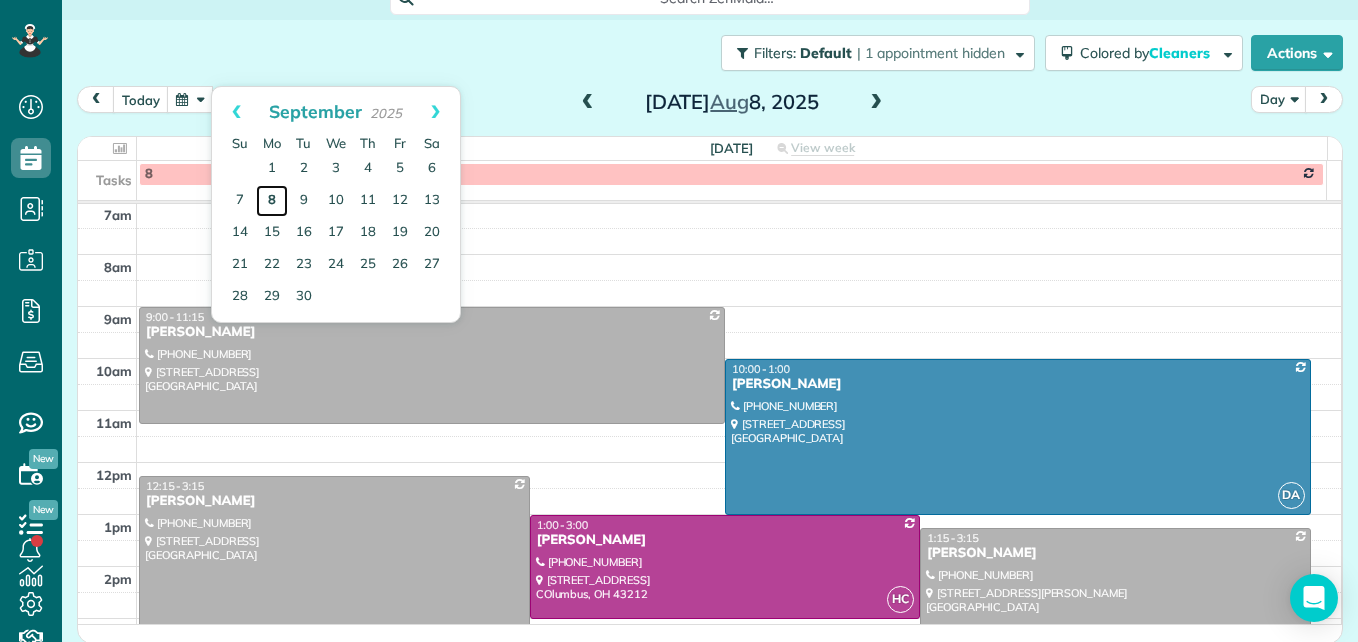 click on "8" at bounding box center (272, 201) 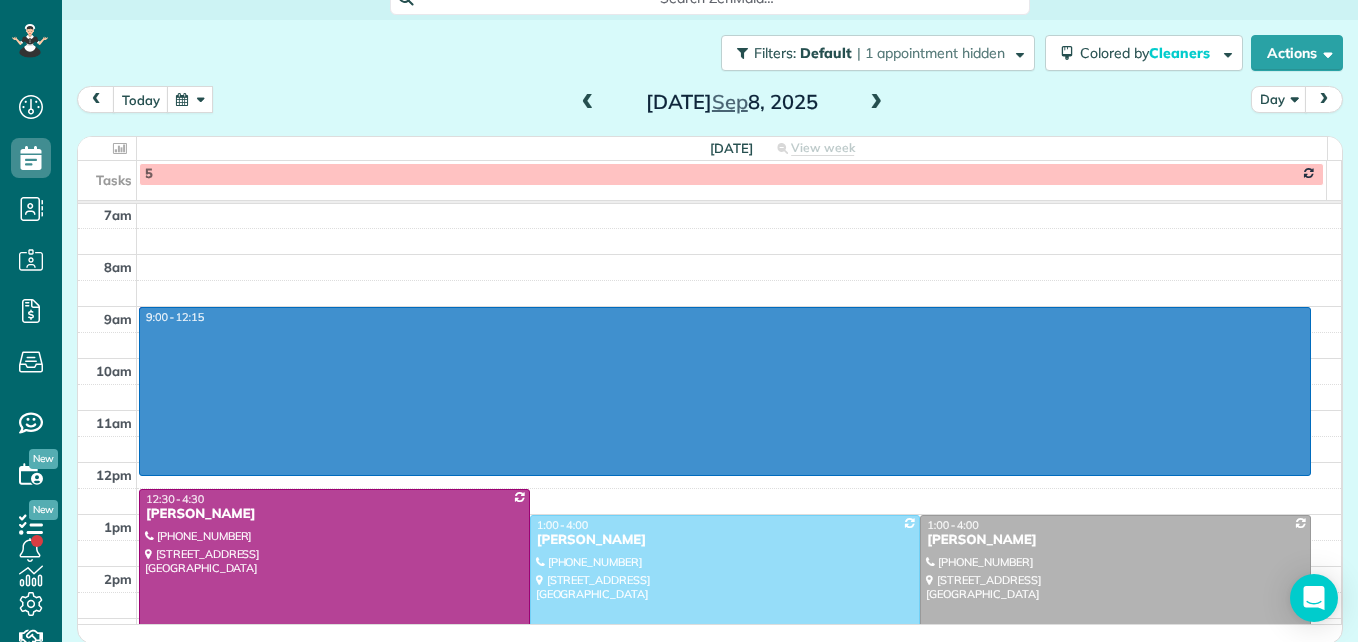 drag, startPoint x: 963, startPoint y: 475, endPoint x: 965, endPoint y: 311, distance: 164.01219 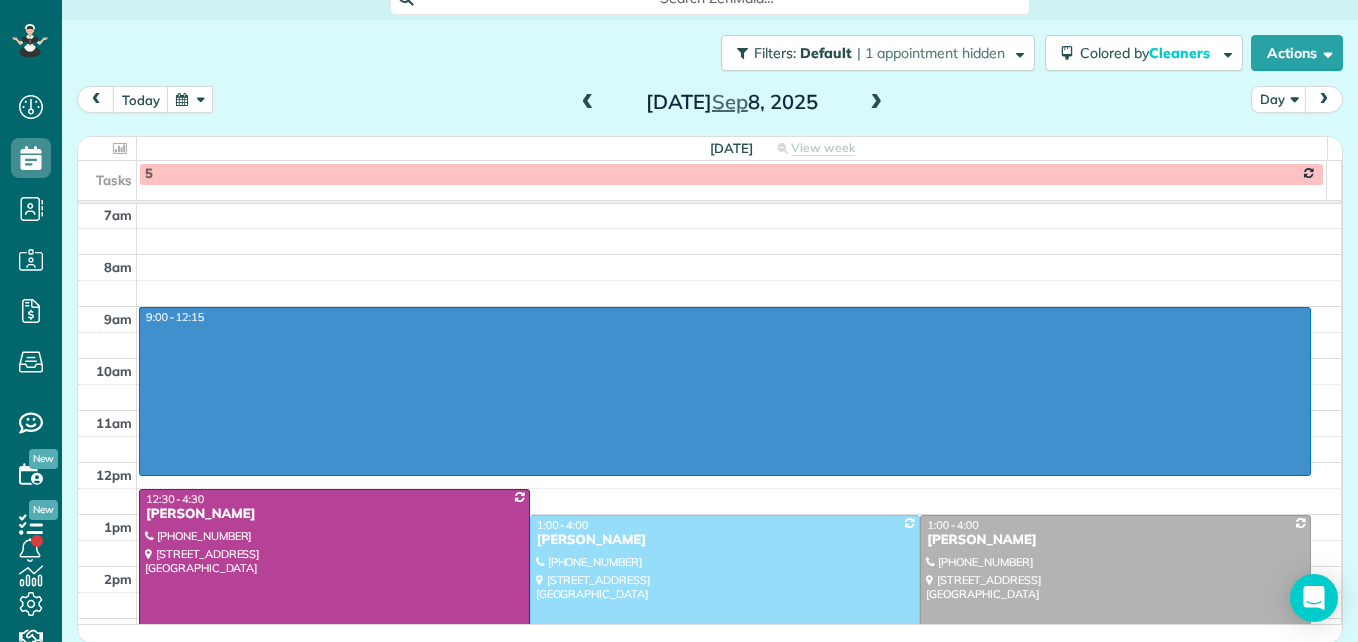 click on "3am 4am 5am 6am 7am 8am 9am 10am 11am 12pm 1pm 2pm 3pm 4pm 5pm 9:00 - 12:15 HC 9:00 - 12:00 Linda Knight (815) 355-0512 226 Caren Avenue Worthington, OH 43085 KT 9:30 - 11:45 Beth Hewitt - & Jared Gardner (614) 261-7290 70 Erie Rd Columbus, OH 43214 MT 9:30 - 11:30 Kim & Chris Basmagy (614) 477-5525 29 w N broadway COLUMBUS, OH 43214 HC 12:30 - 4:30 Dave Wallingford (614) 286-7362 111 Riverview park dr columbus, OH 43214 KT 1:00 - 4:00 David Palmer (614) 301-0296 471 e dunedin rd columbus, OH 43214 1:00 - 4:00 Barbara Ludwig (614) 507-7705 6553 quarry lane COLUMBUS, OH 43017" at bounding box center [709, 384] 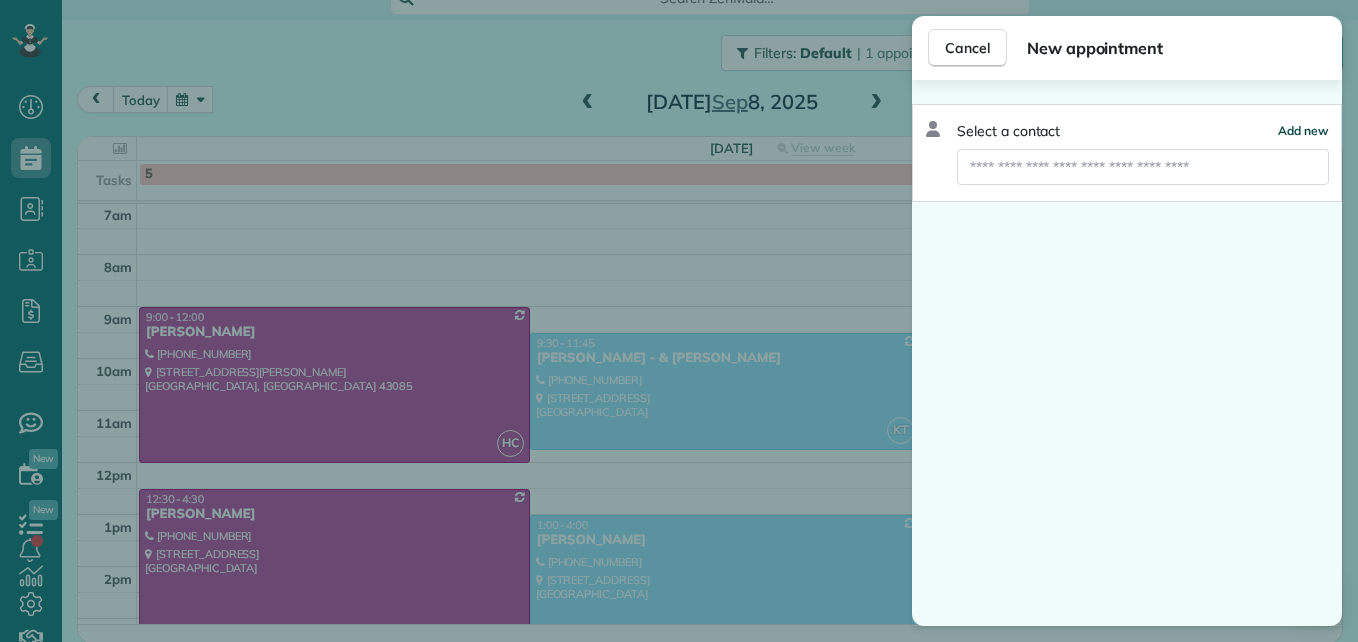 click on "Add new" at bounding box center (1303, 130) 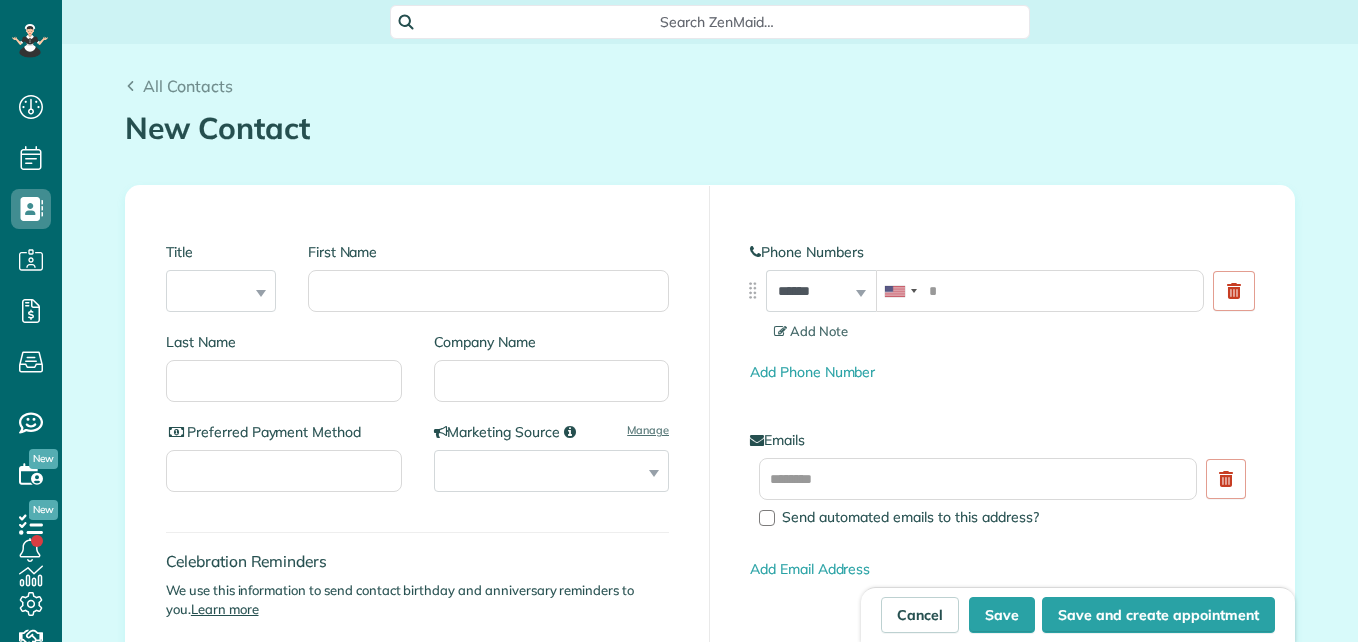 scroll, scrollTop: 0, scrollLeft: 0, axis: both 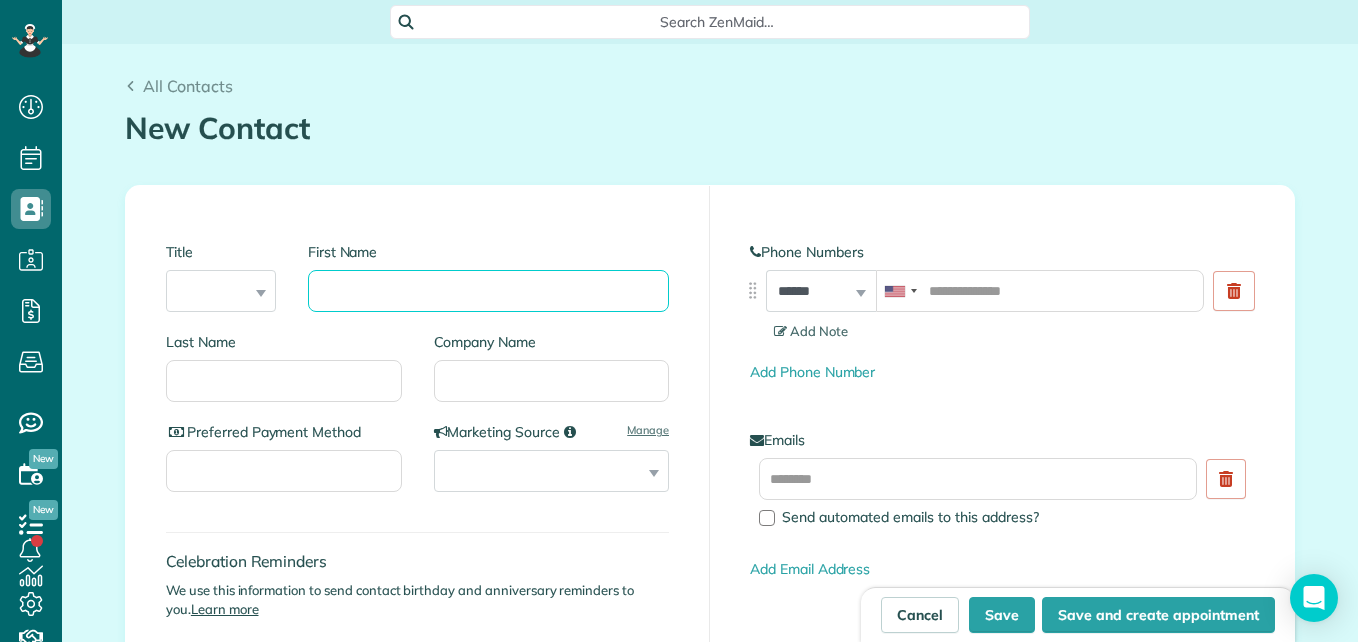 click on "First Name" at bounding box center (488, 291) 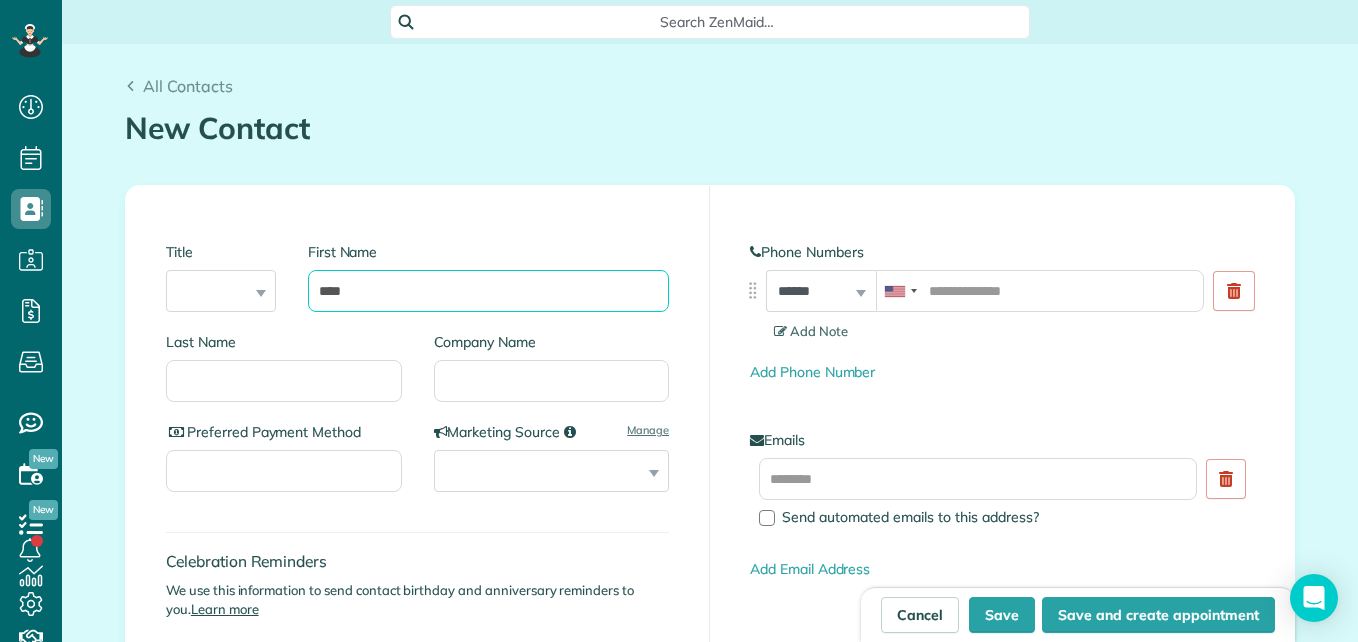 type on "****" 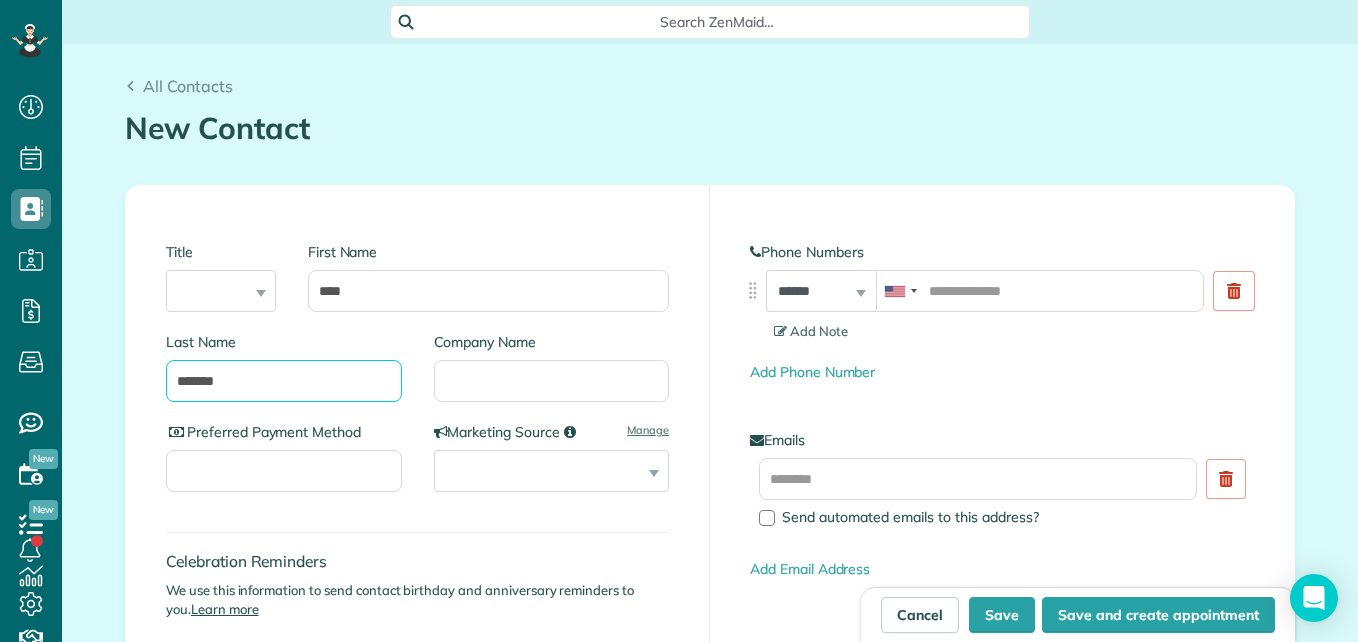 type on "*******" 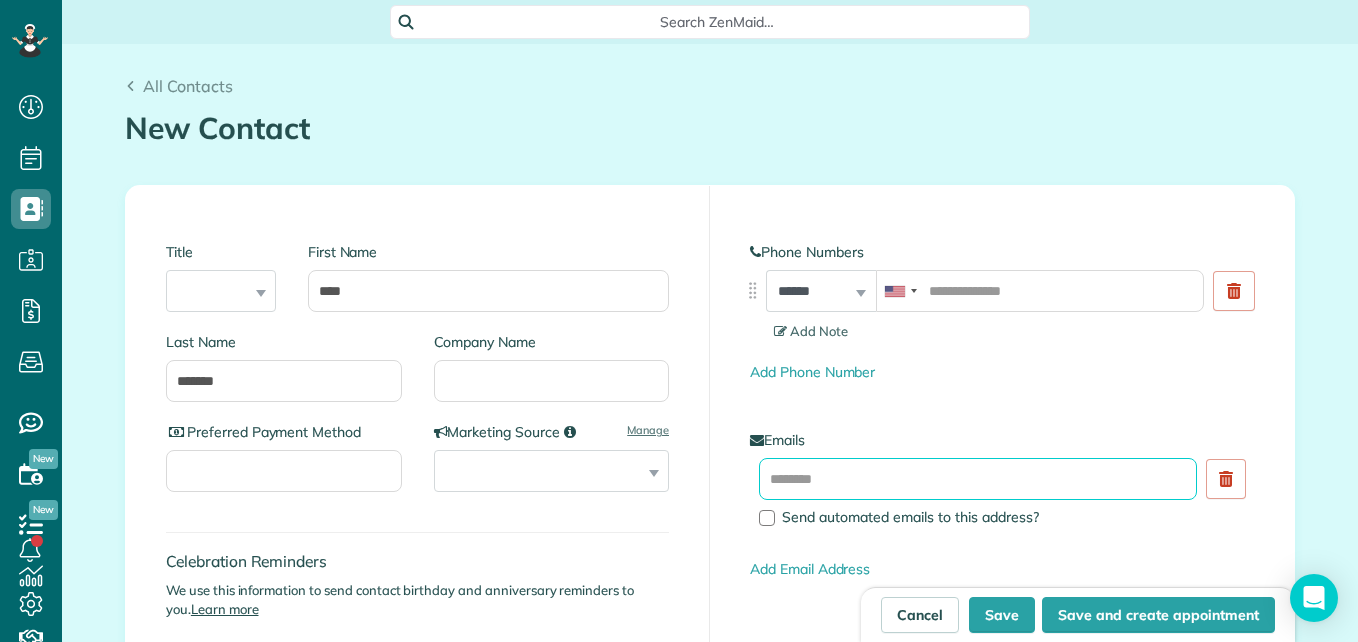 paste on "**********" 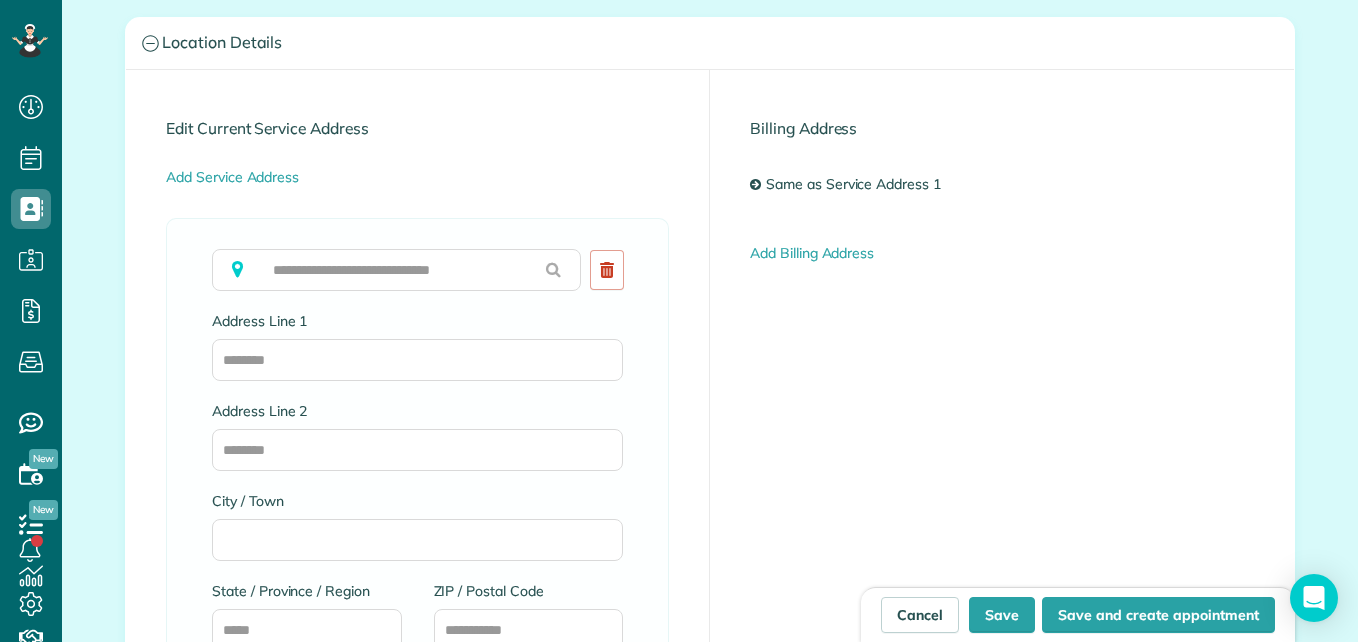 scroll, scrollTop: 900, scrollLeft: 0, axis: vertical 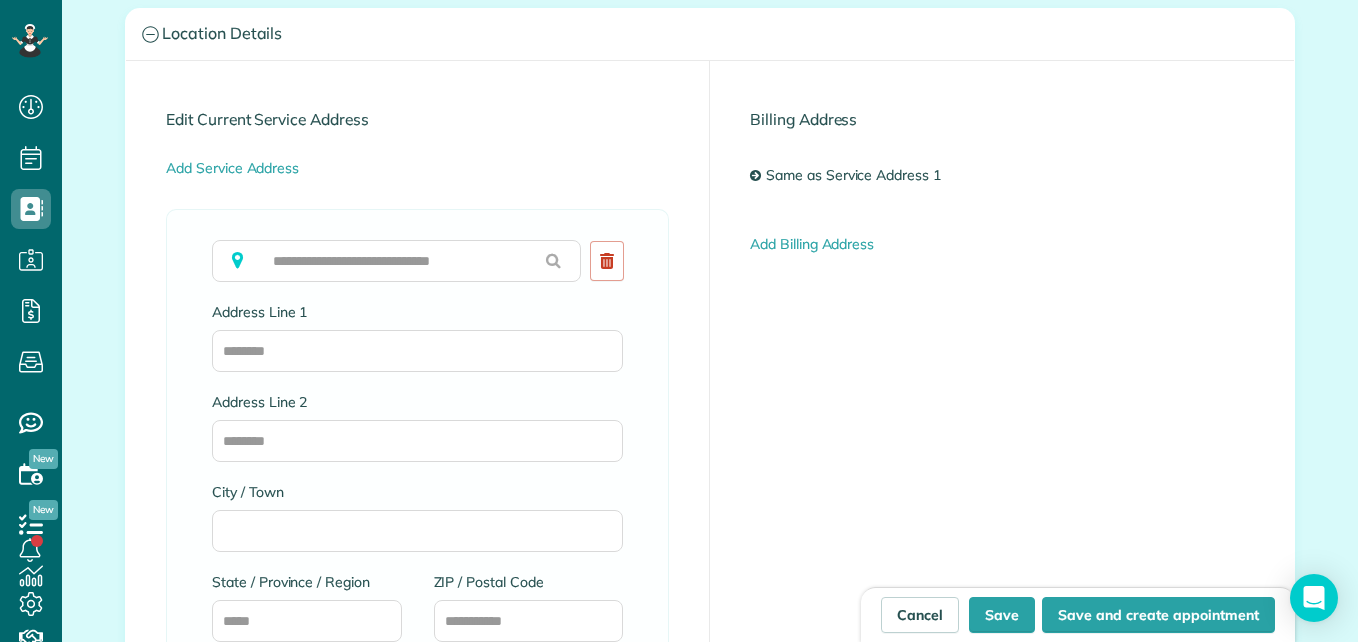 type on "**********" 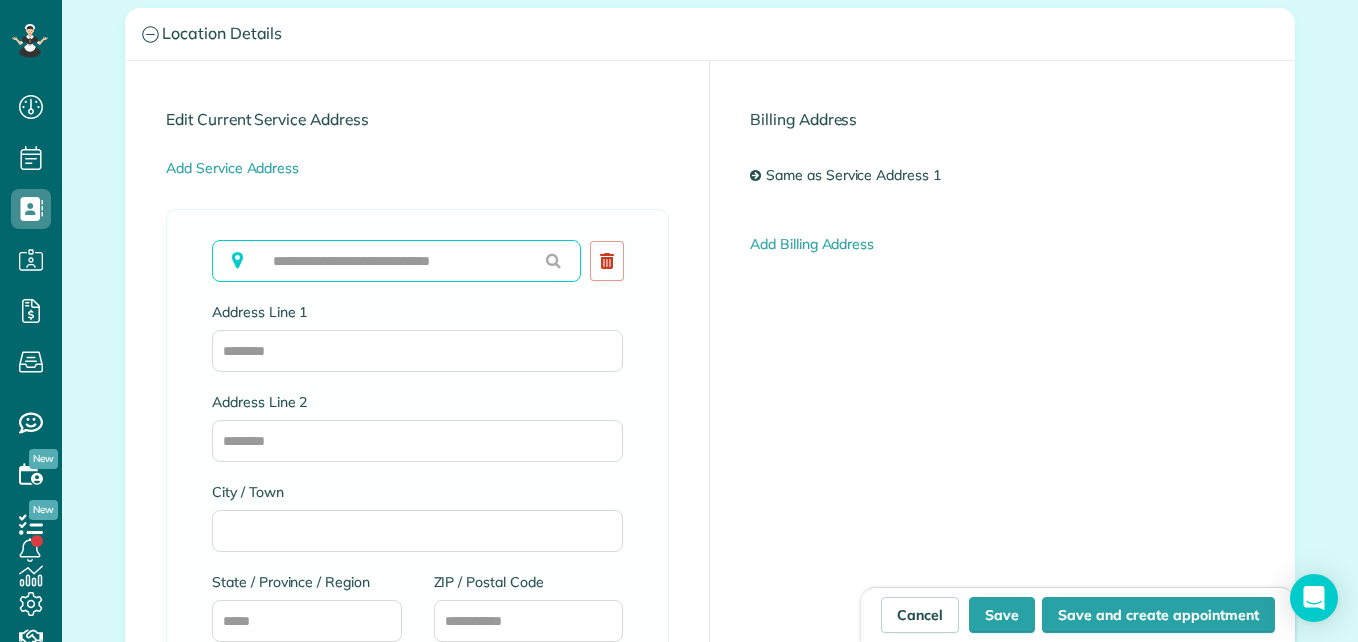 click at bounding box center [396, 261] 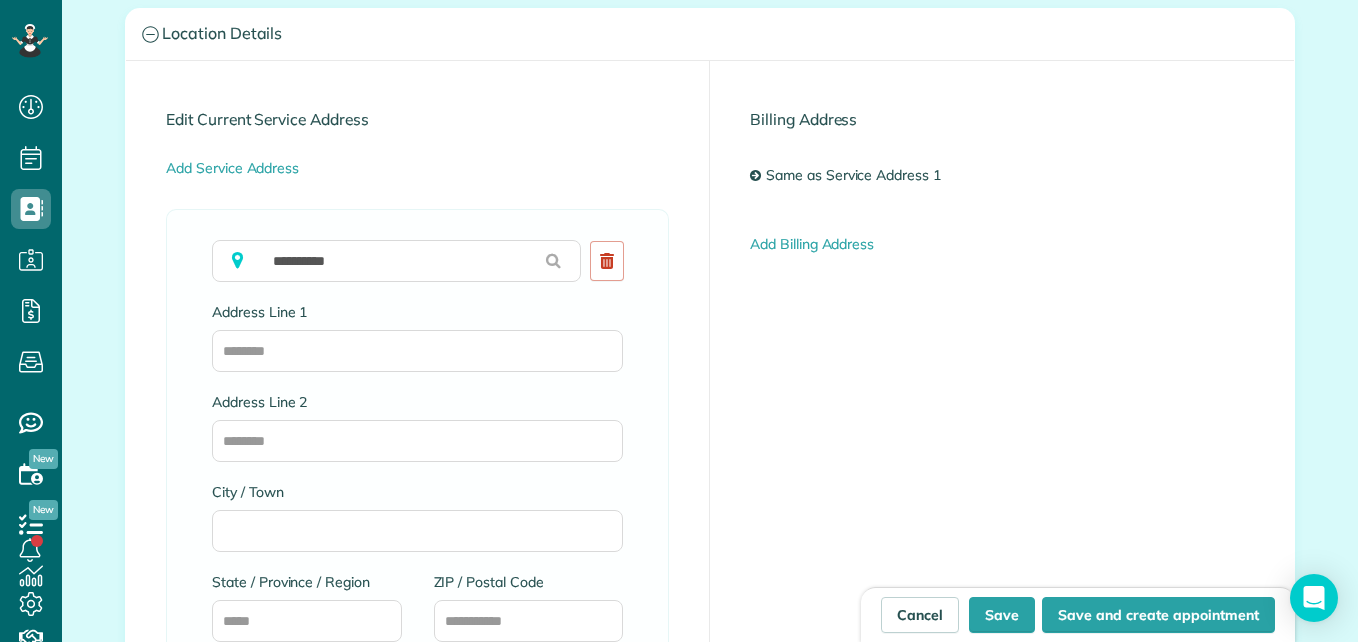 type on "**********" 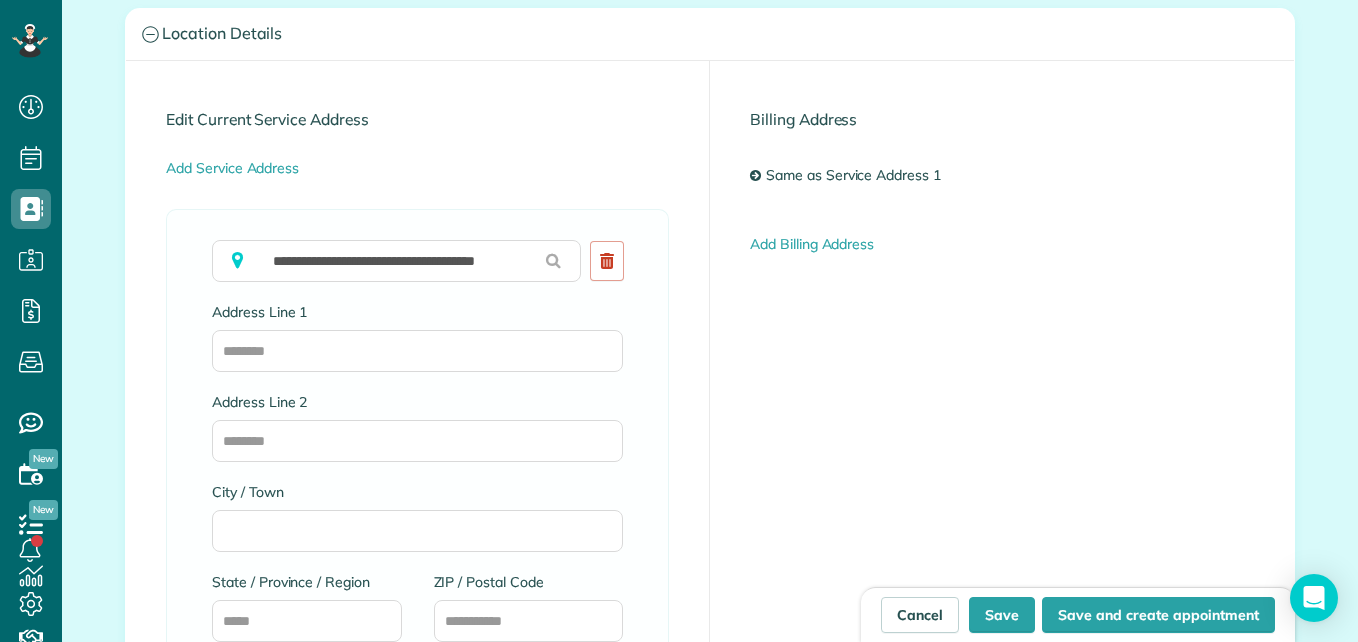 type on "**********" 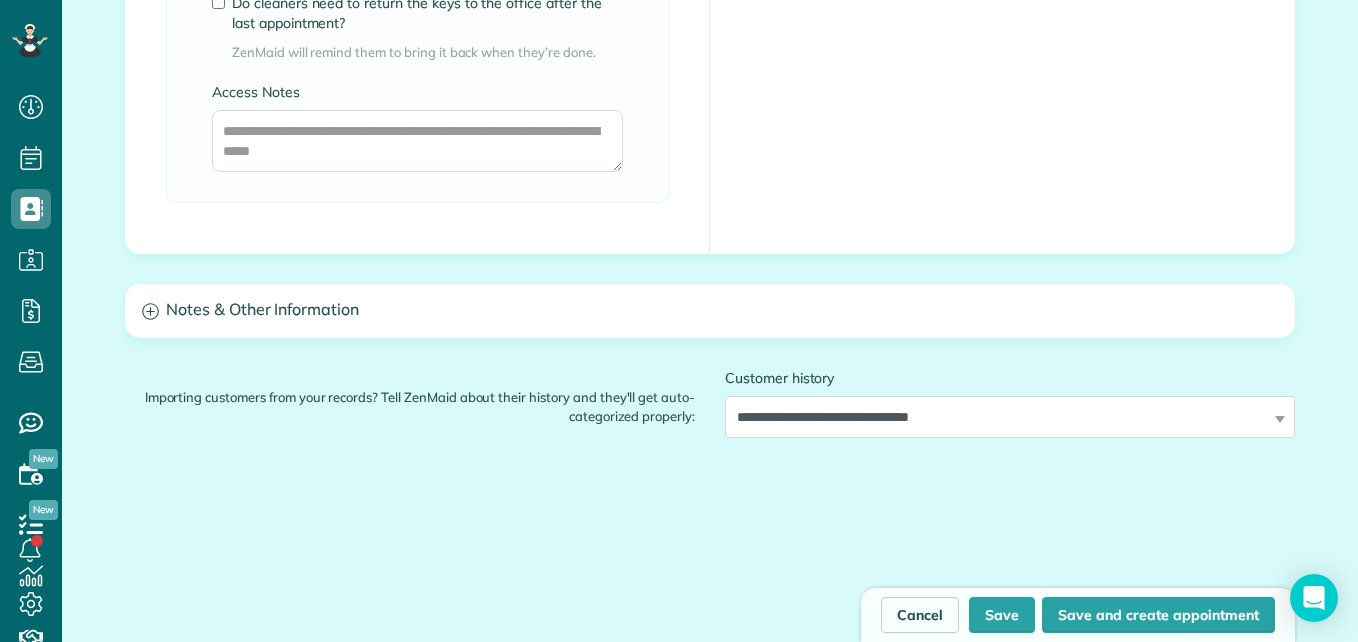 scroll, scrollTop: 1700, scrollLeft: 0, axis: vertical 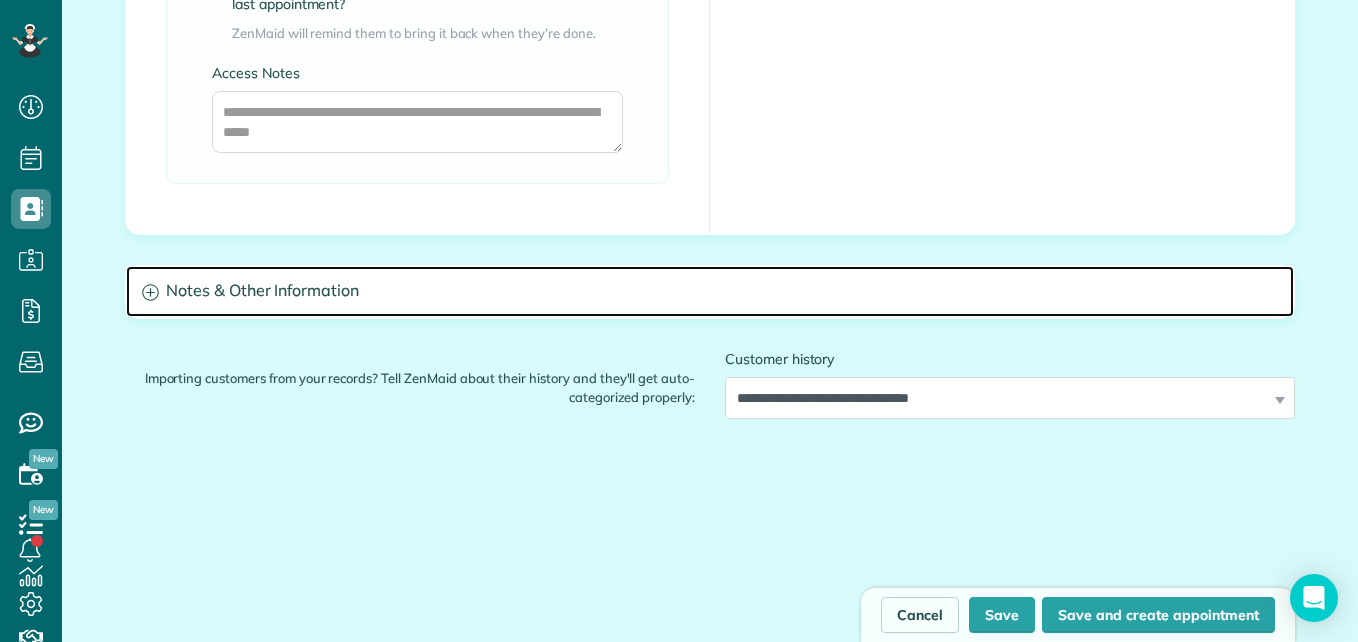 click 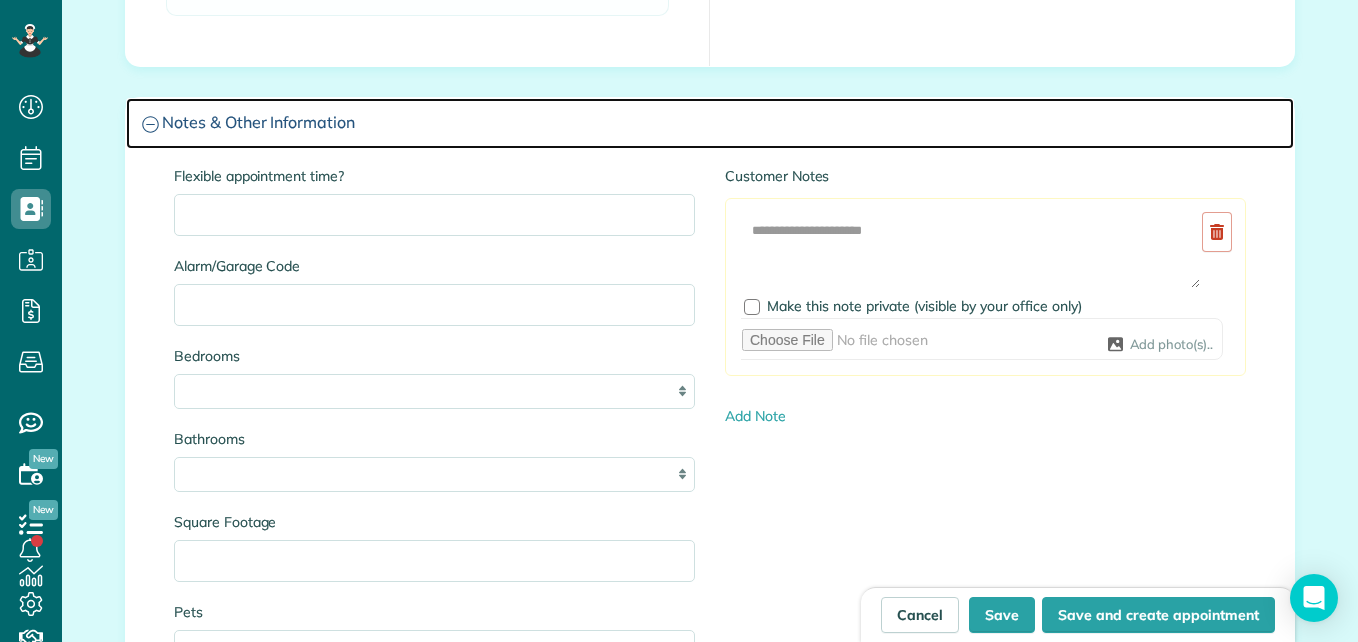 scroll, scrollTop: 1900, scrollLeft: 0, axis: vertical 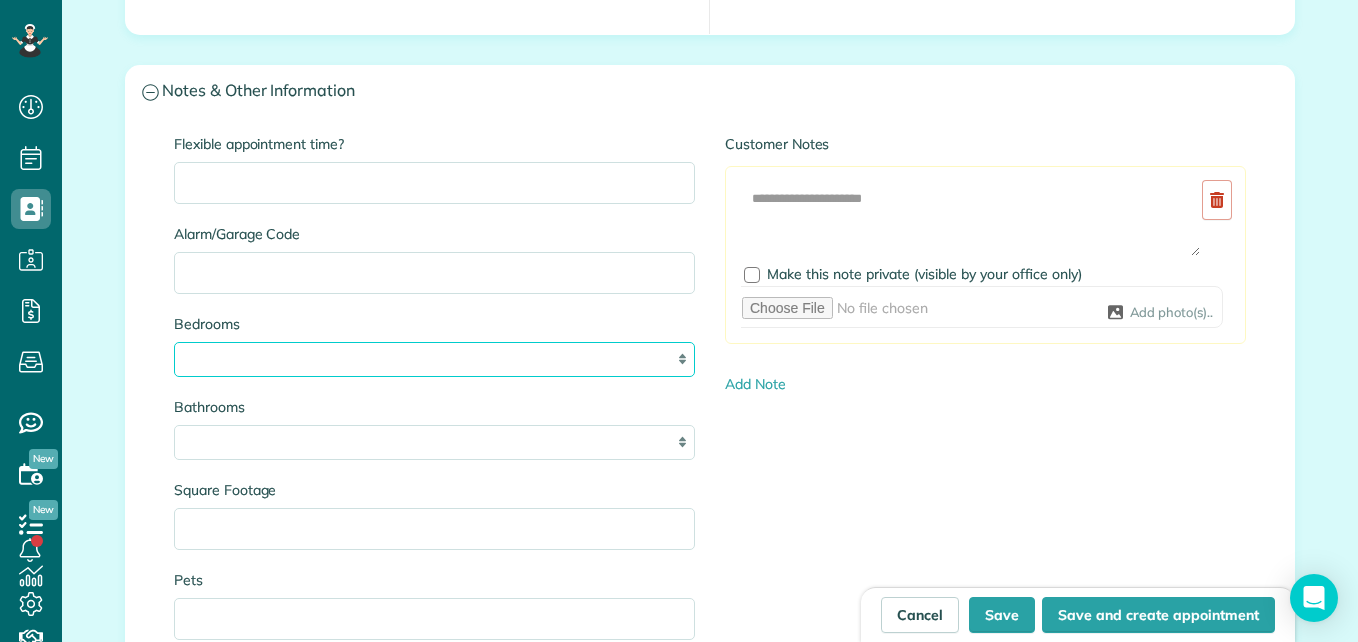 click on "*
*
*
*" at bounding box center [434, 359] 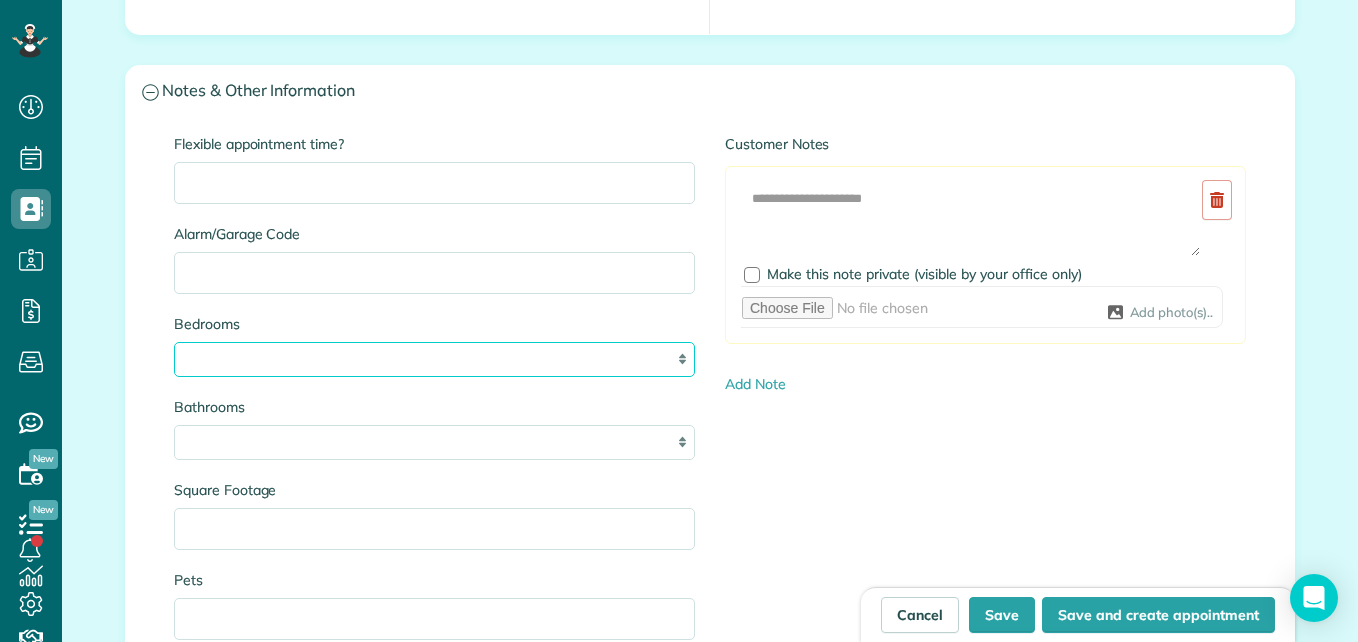 select on "*" 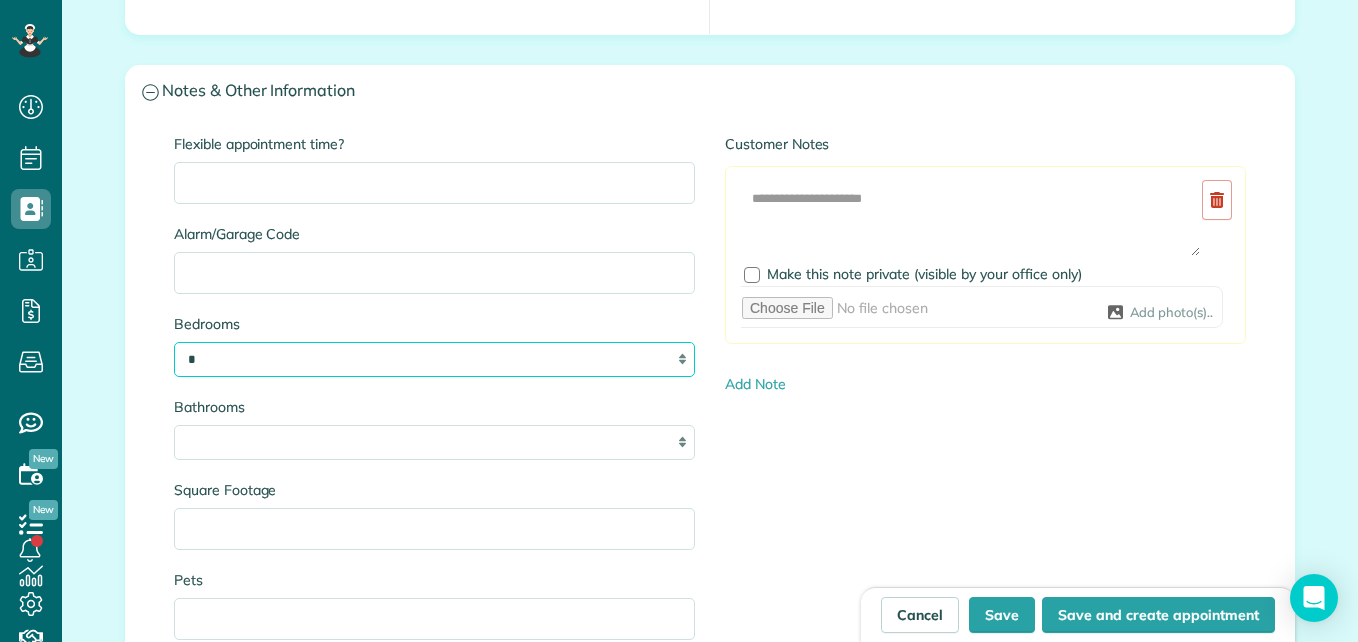 click on "*
*
*
*" at bounding box center (434, 359) 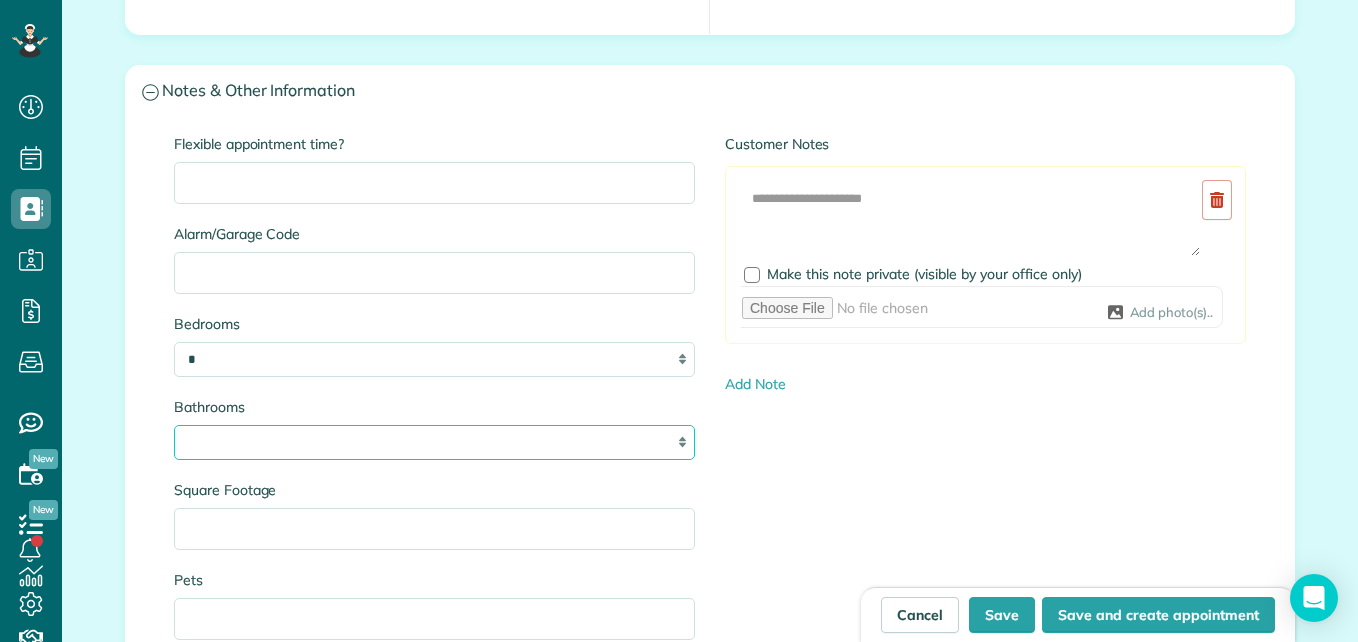 click on "**********" at bounding box center [434, 442] 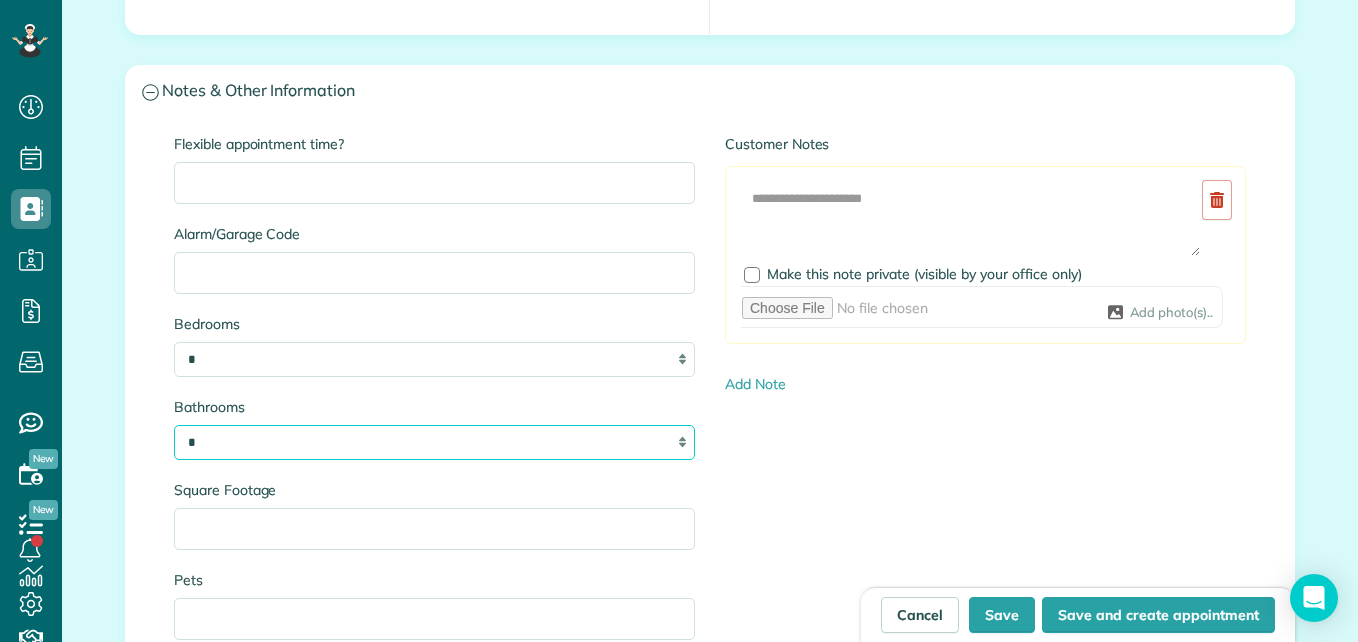 click on "**********" at bounding box center [434, 442] 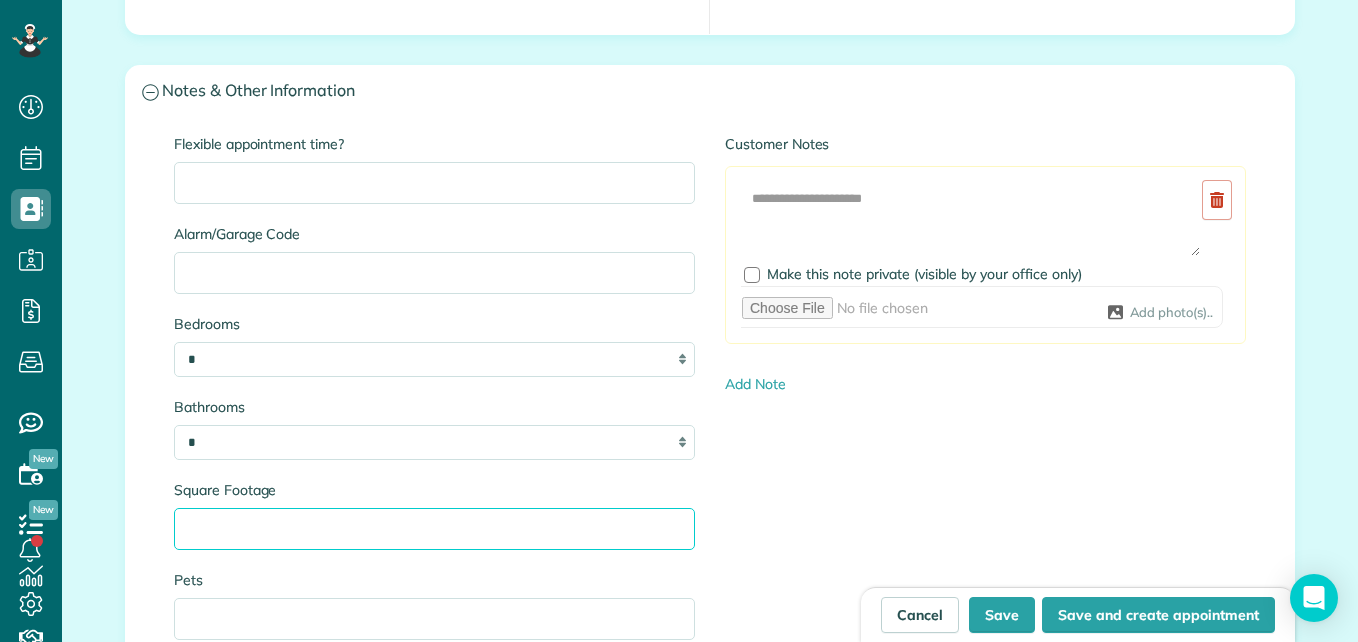click on "Square Footage" at bounding box center (434, 529) 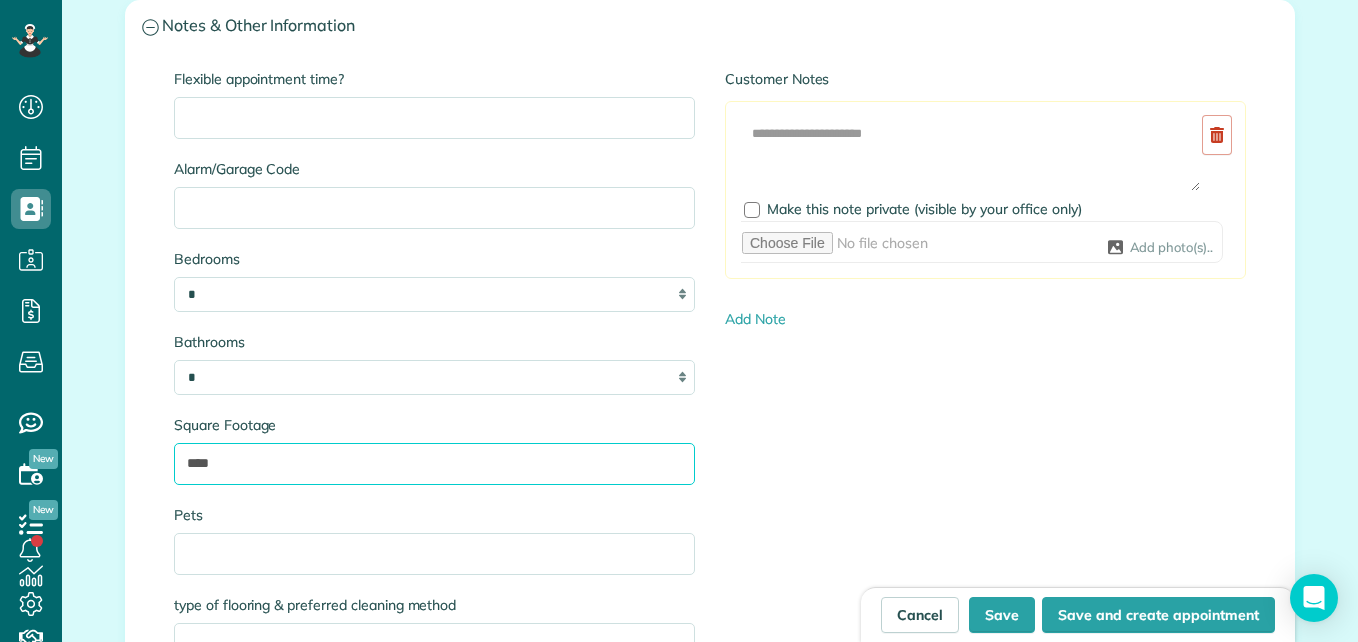 scroll, scrollTop: 2000, scrollLeft: 0, axis: vertical 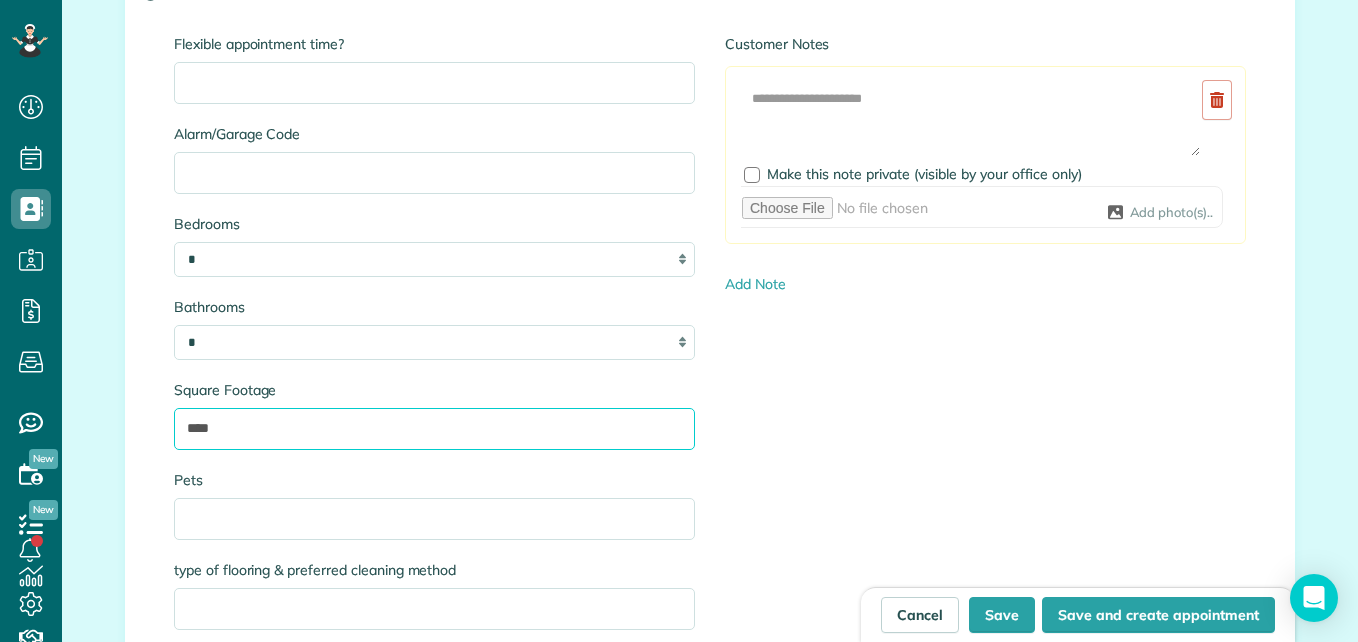 type on "****" 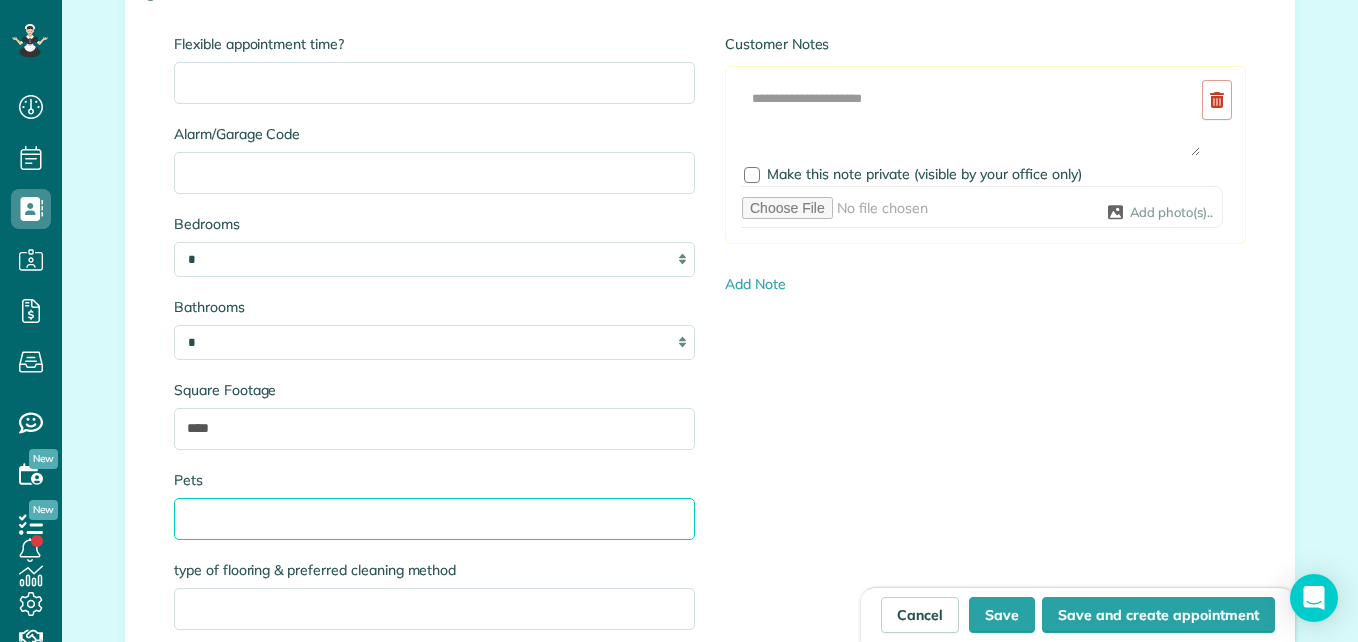 click on "Pets" at bounding box center (434, 519) 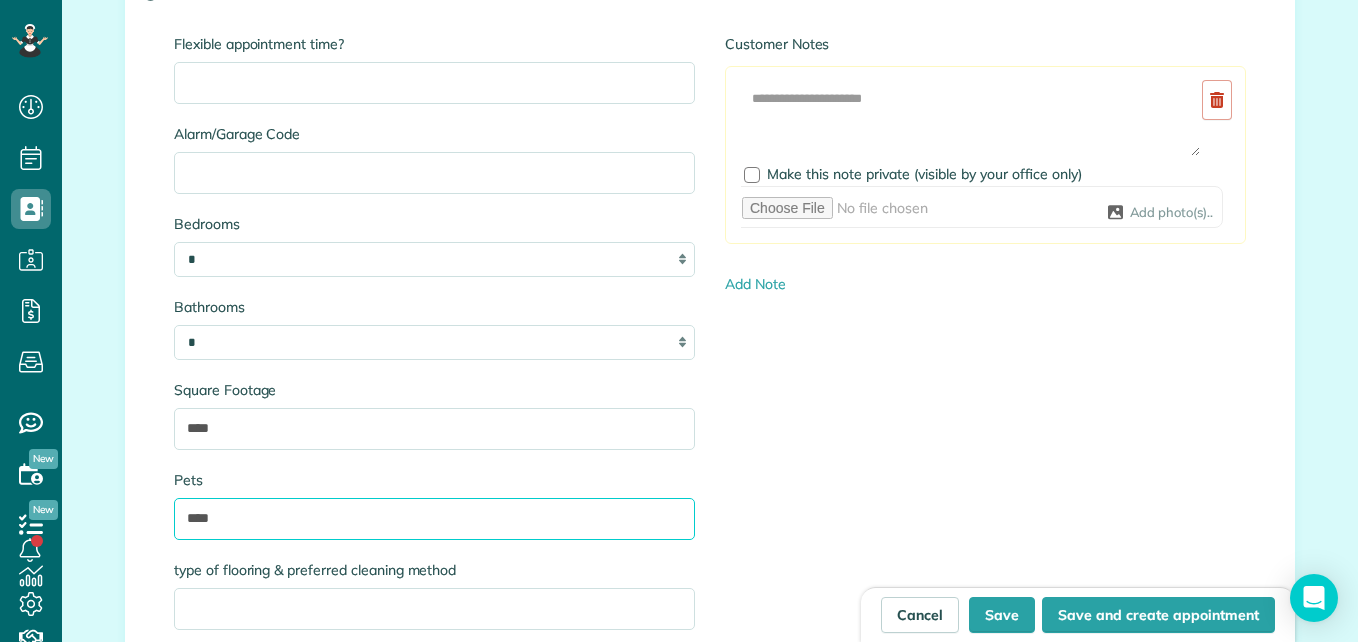 type on "****" 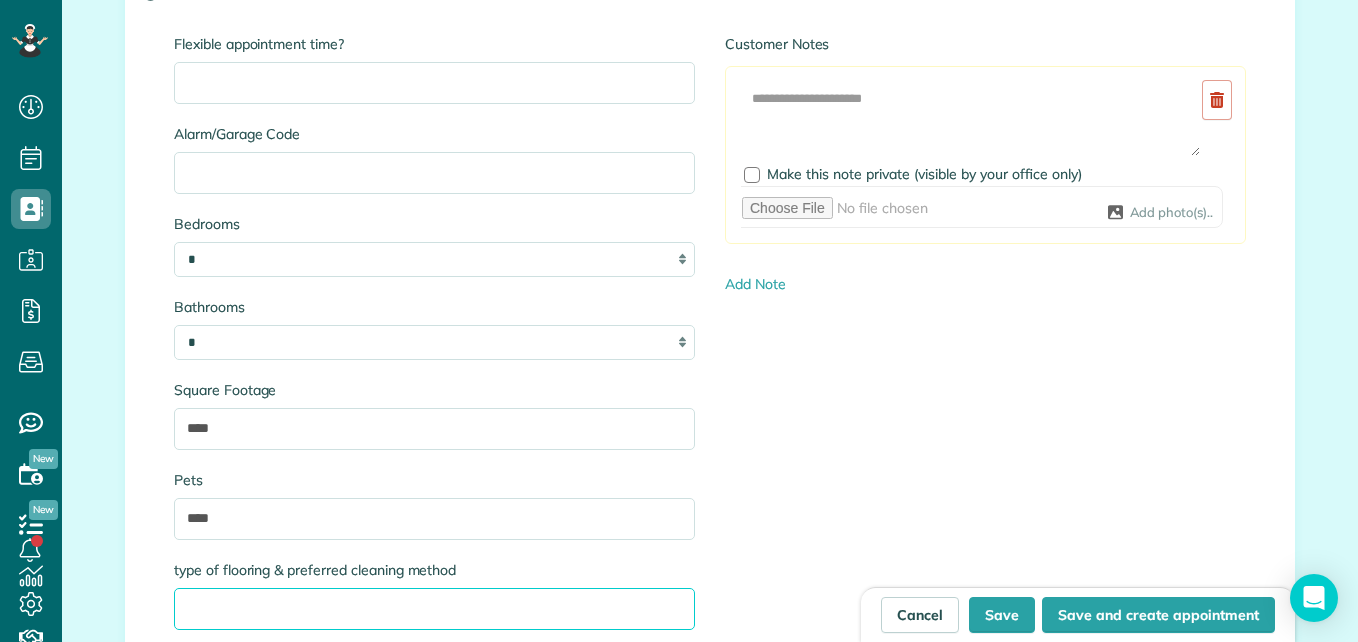 click on "type of flooring & preferred cleaning method" at bounding box center (434, 609) 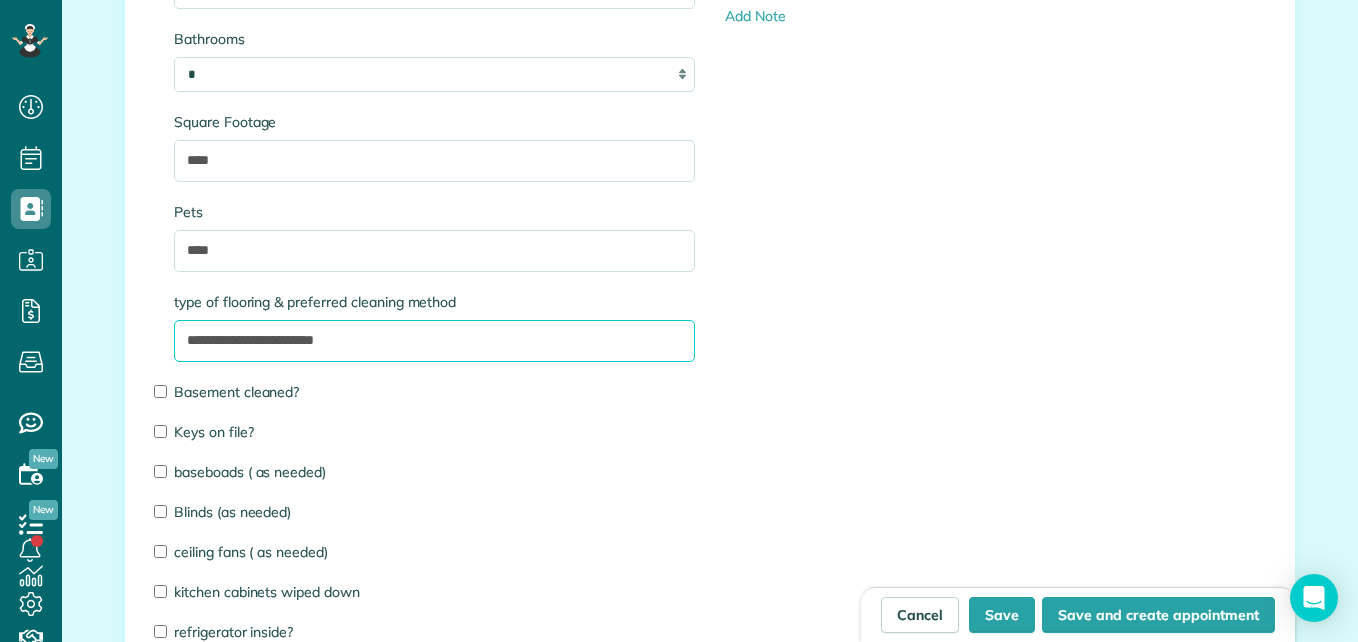 scroll, scrollTop: 2300, scrollLeft: 0, axis: vertical 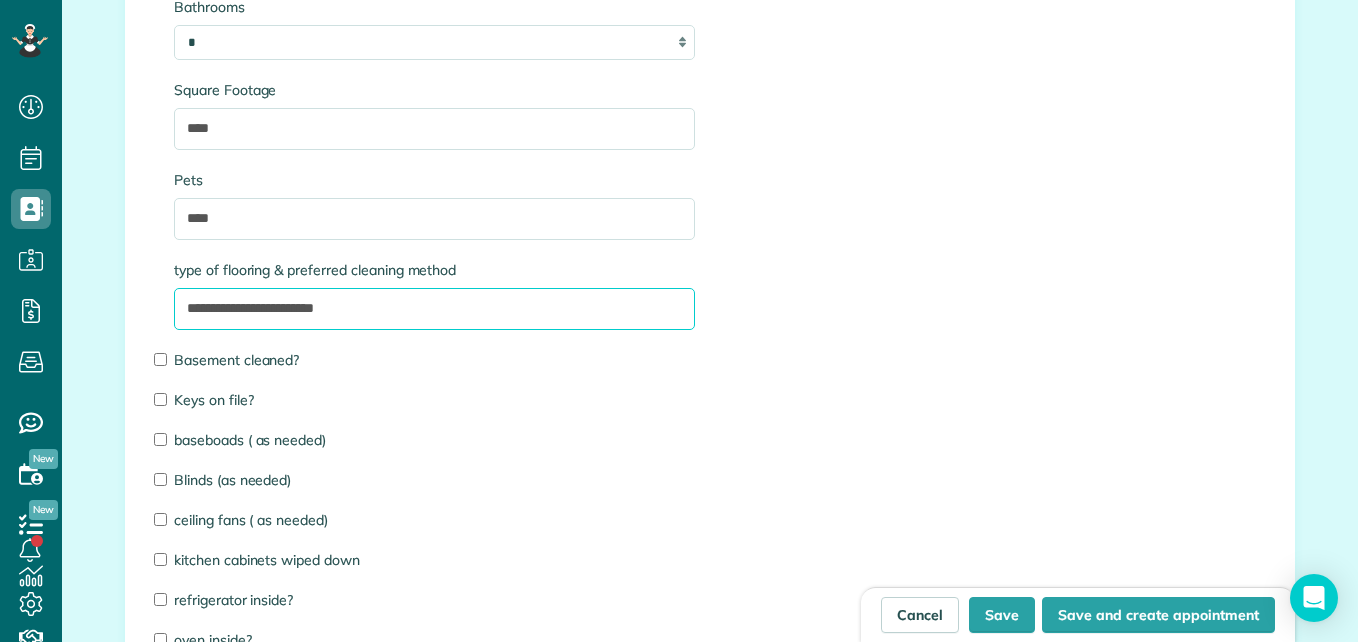 type on "**********" 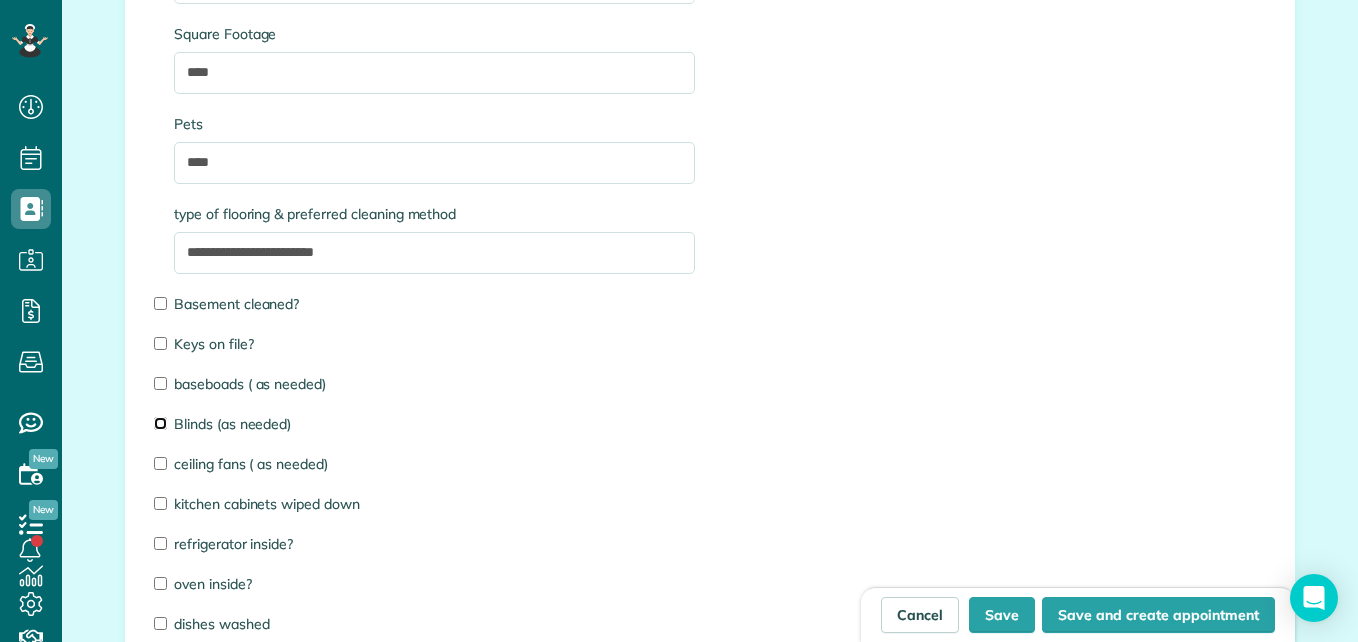 scroll, scrollTop: 2400, scrollLeft: 0, axis: vertical 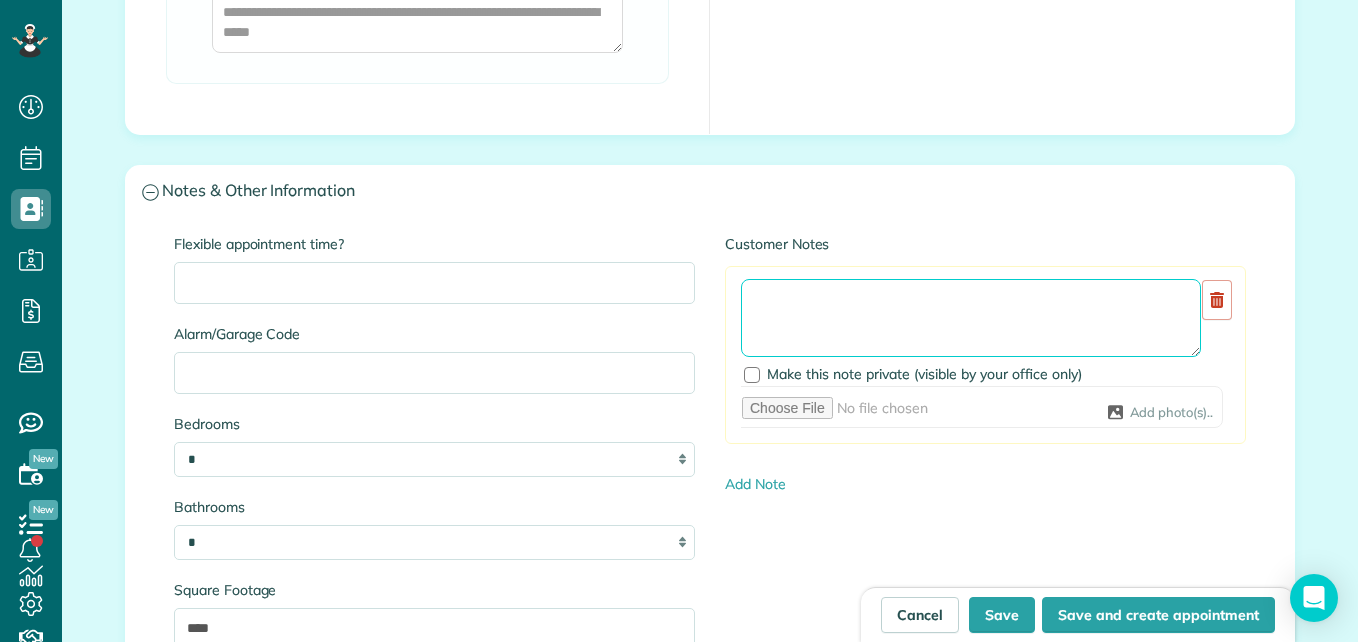 click at bounding box center [971, 318] 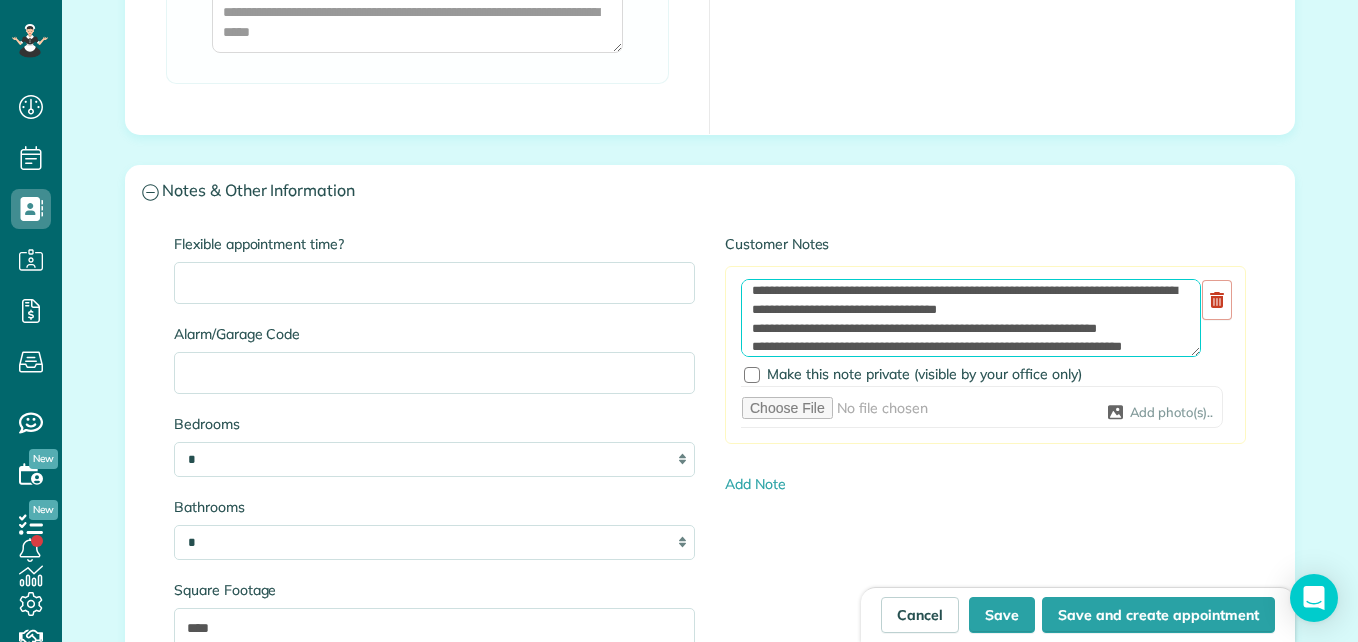 scroll, scrollTop: 44, scrollLeft: 0, axis: vertical 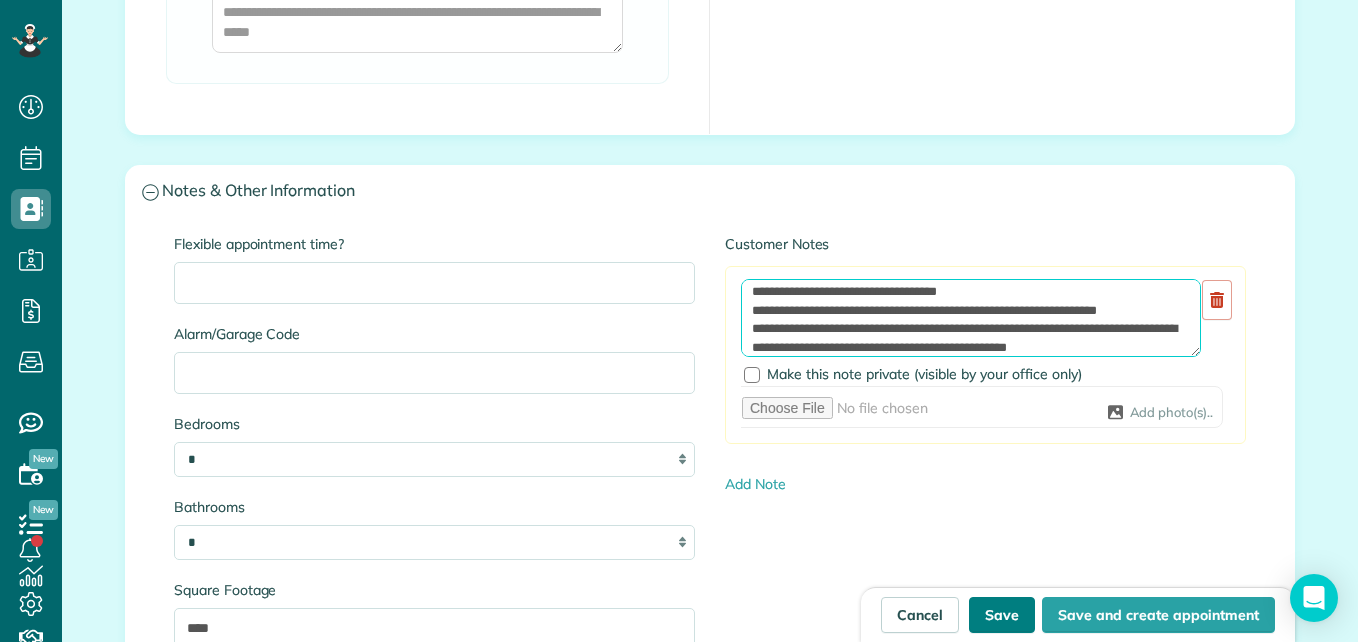 type on "**********" 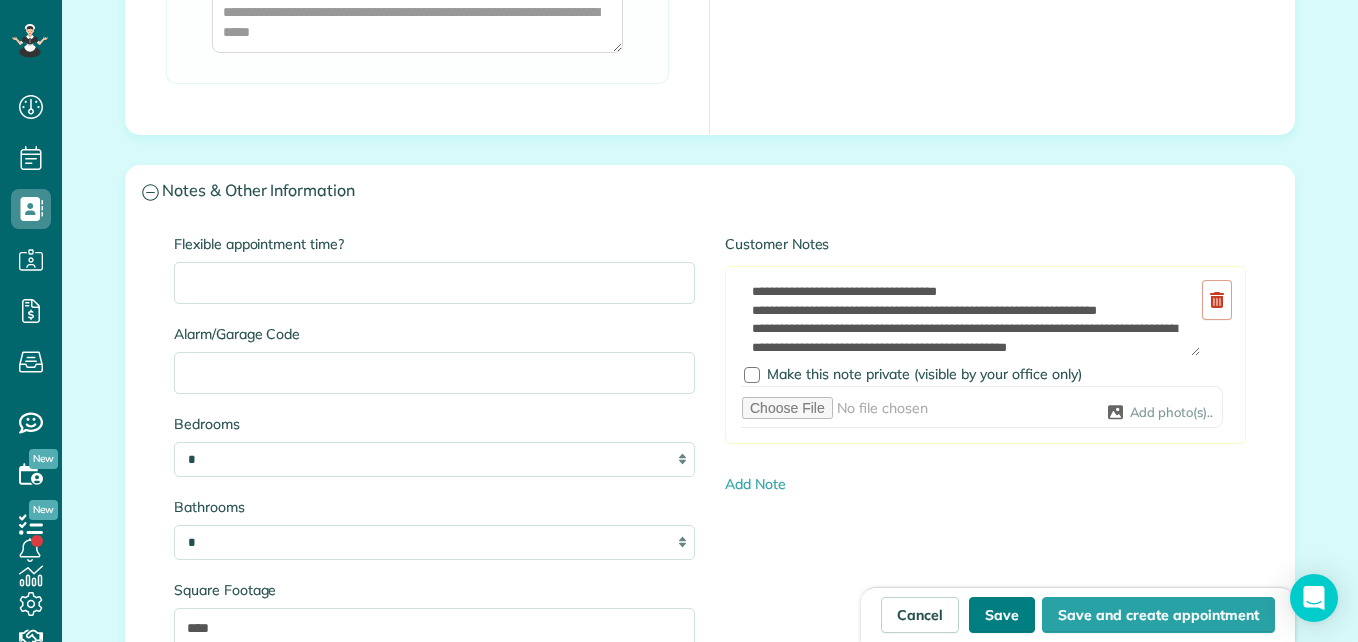 click on "Save" at bounding box center [1002, 615] 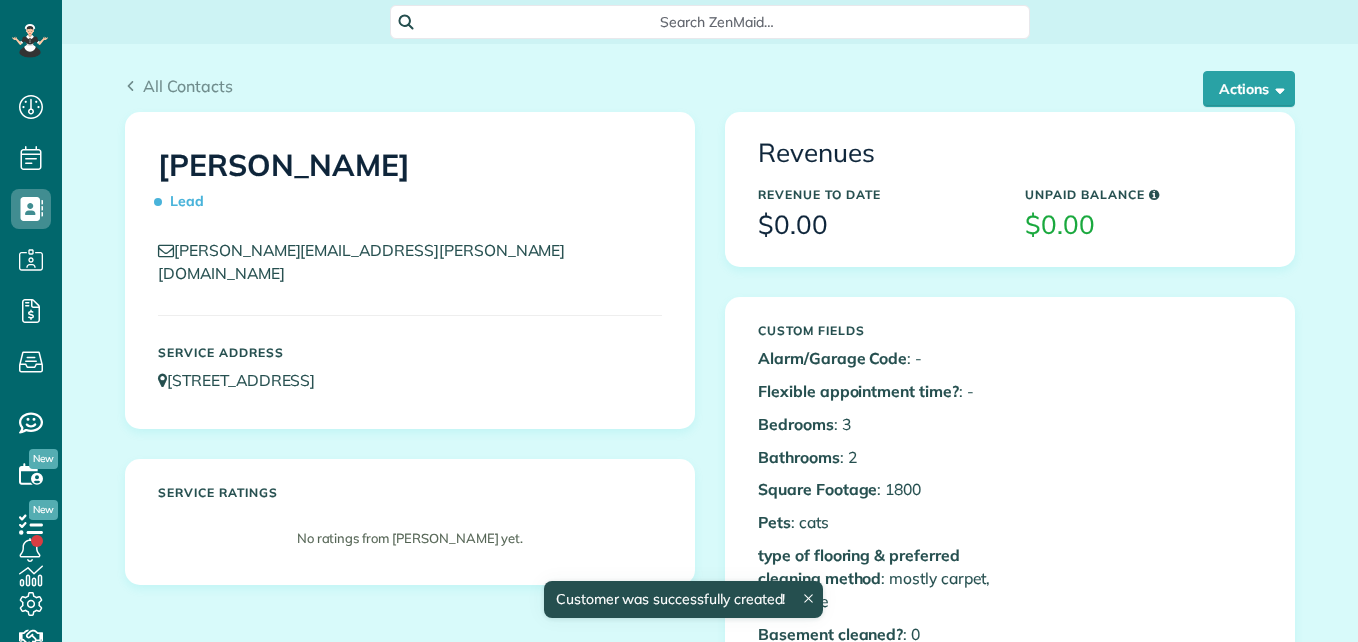 scroll, scrollTop: 0, scrollLeft: 0, axis: both 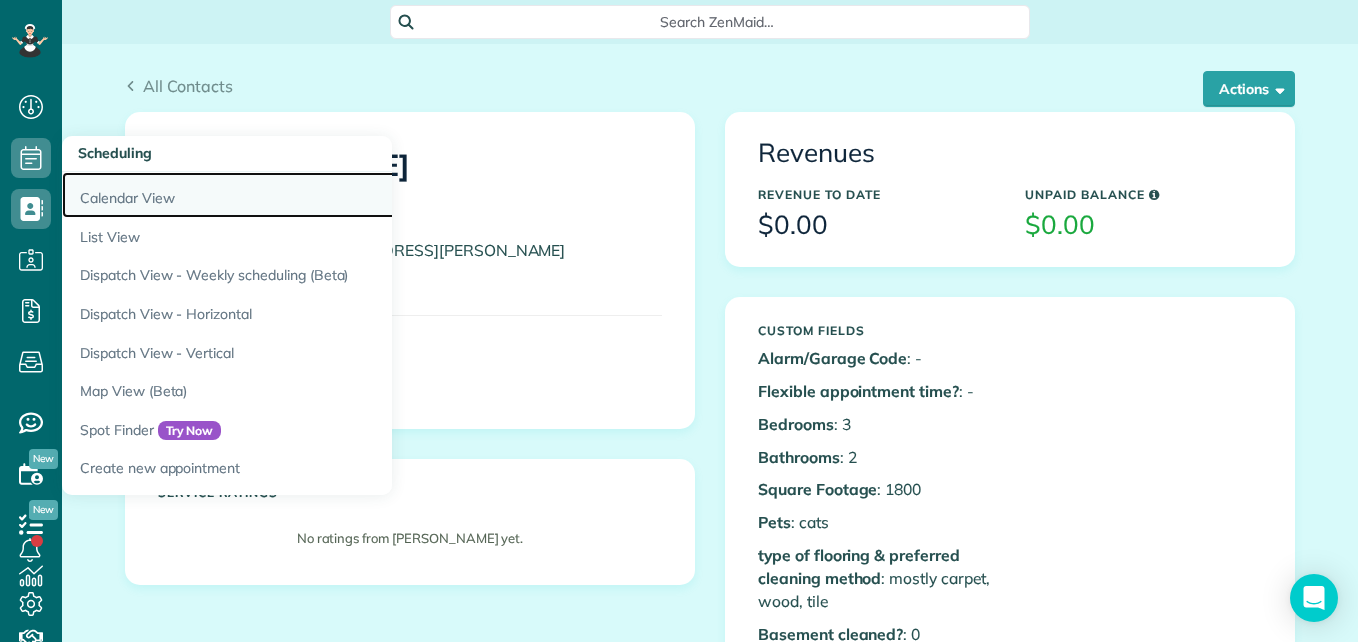 click on "Calendar View" at bounding box center [312, 195] 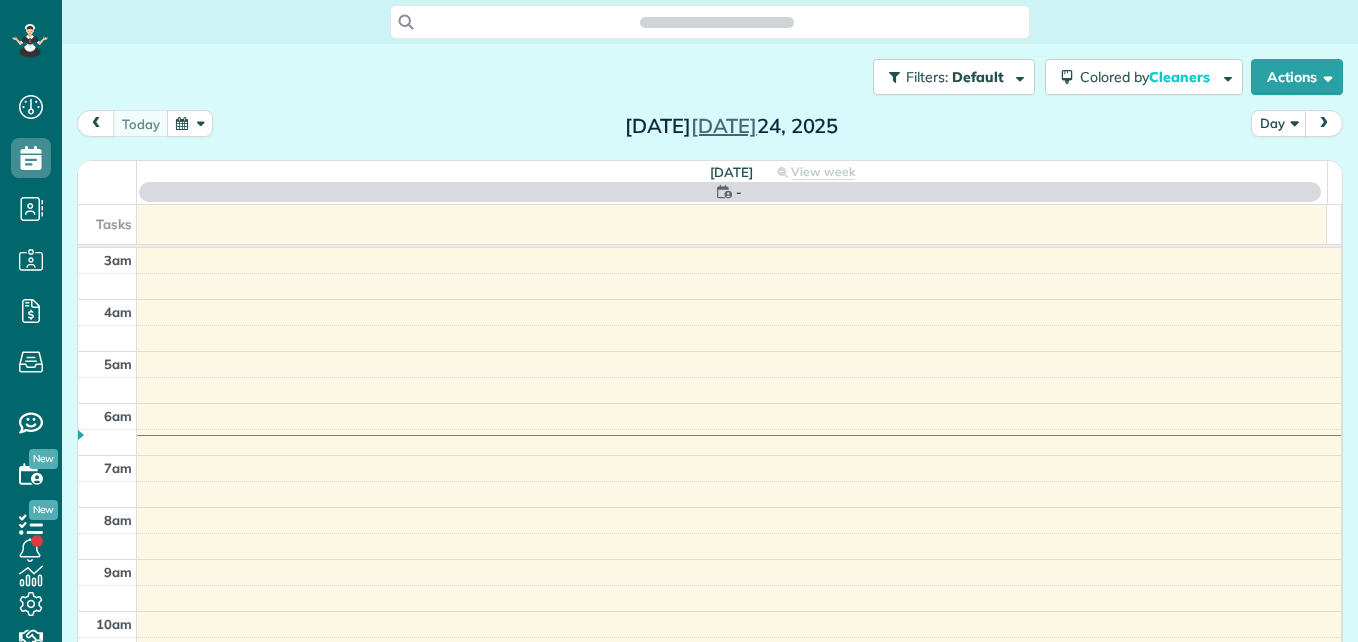 scroll, scrollTop: 0, scrollLeft: 0, axis: both 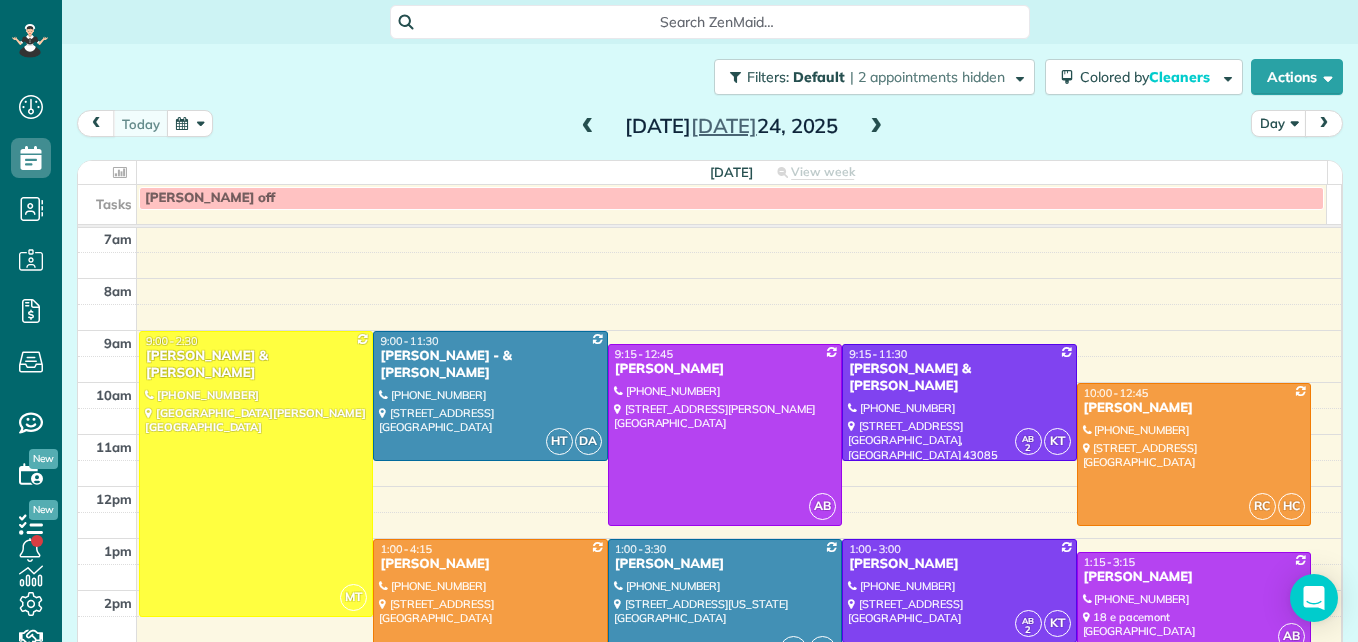 click at bounding box center (190, 123) 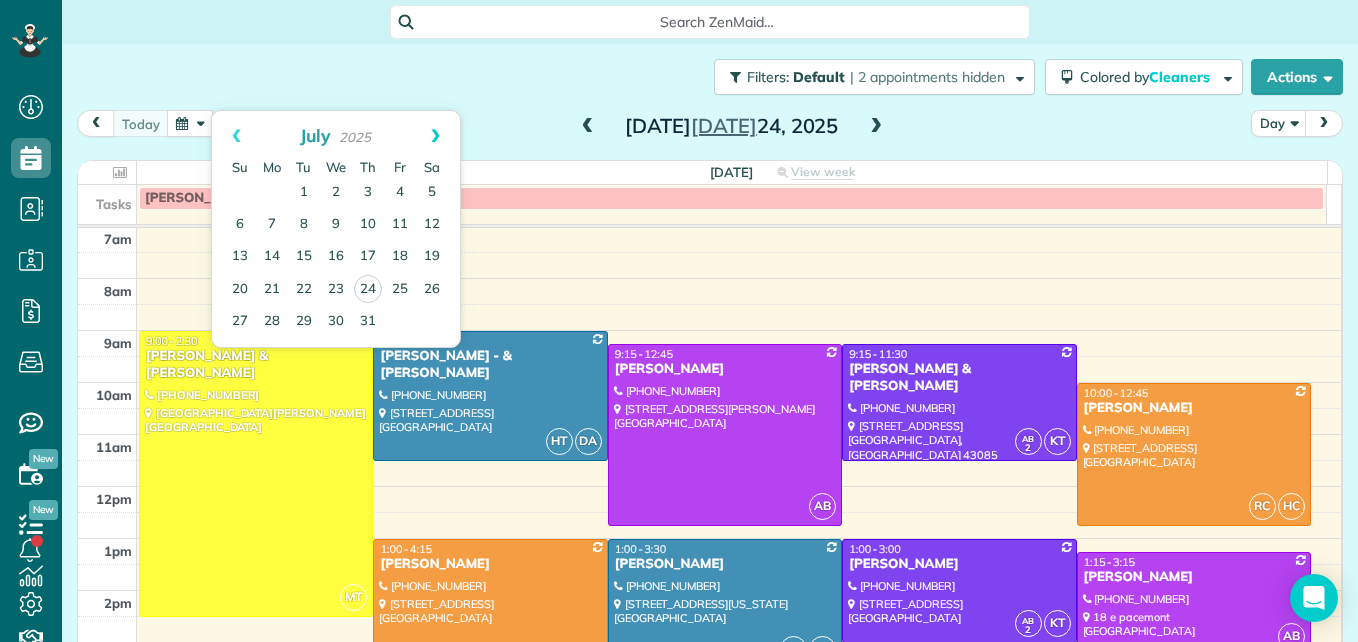 click on "Next" at bounding box center [435, 136] 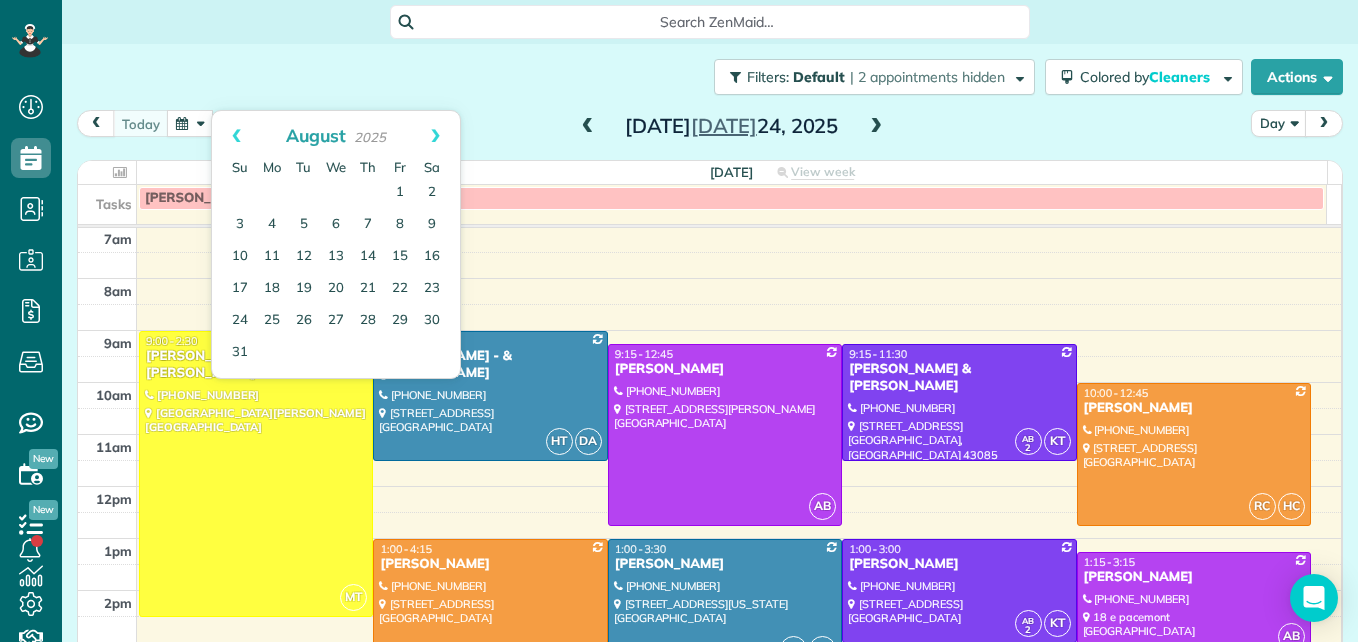click on "Next" at bounding box center [435, 136] 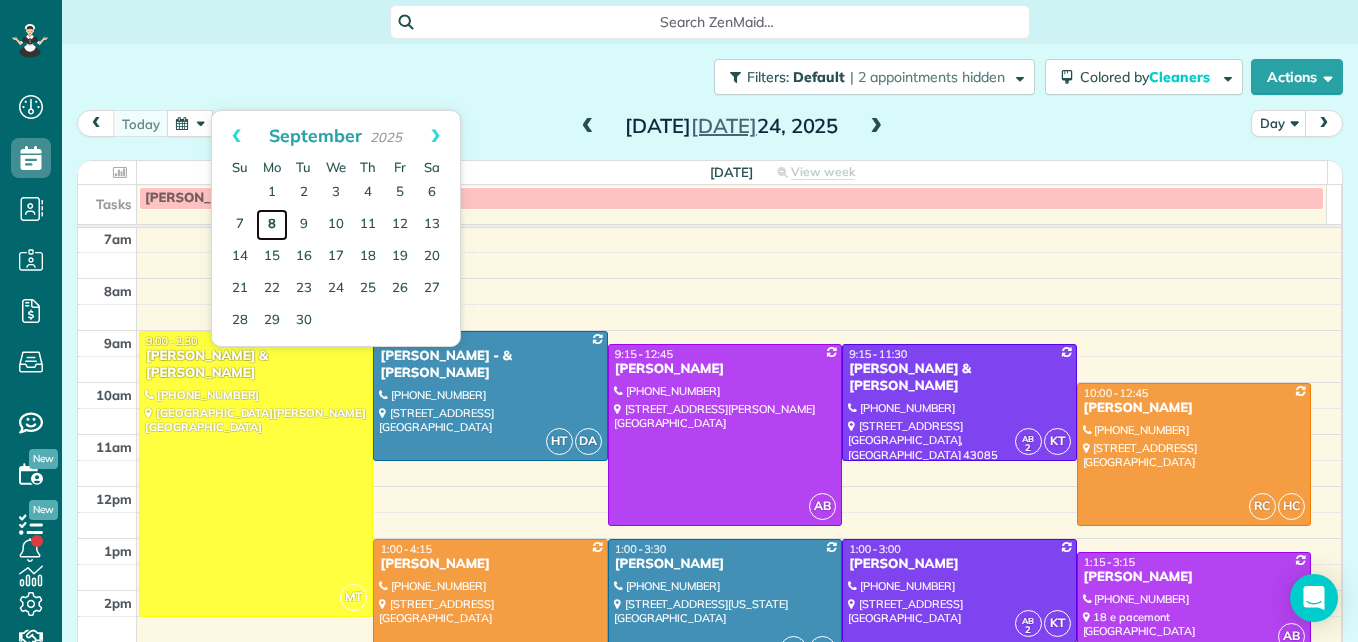 click on "8" at bounding box center (272, 225) 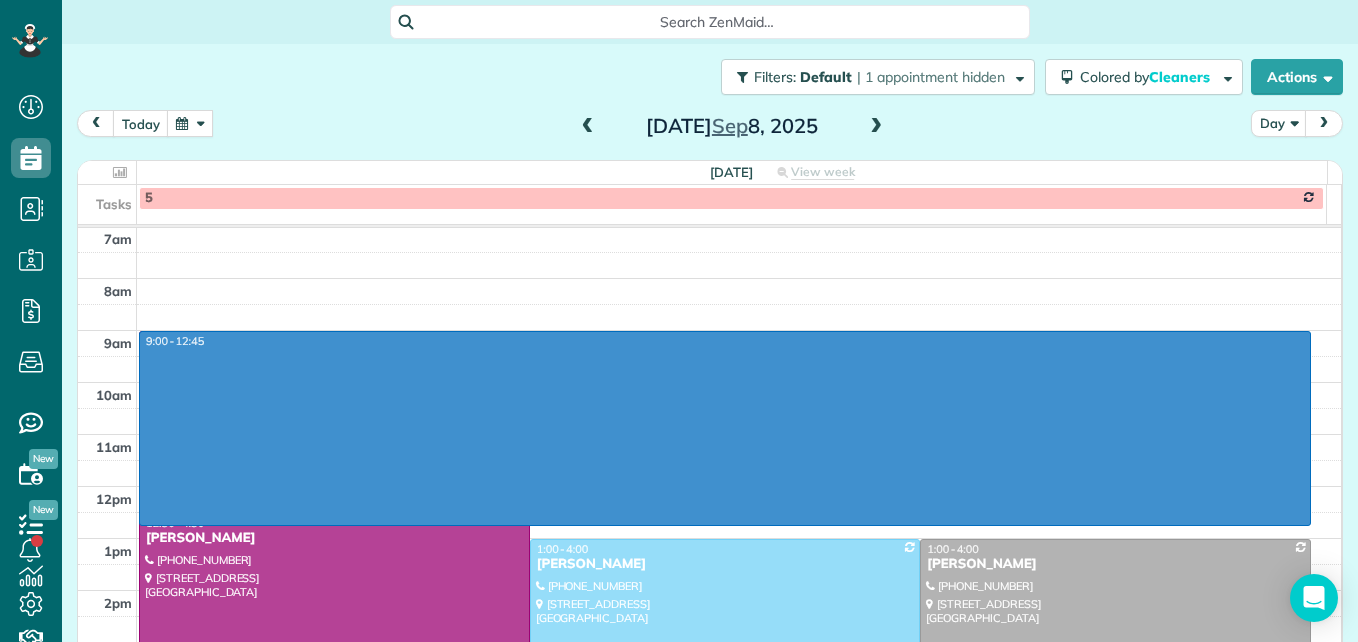 drag, startPoint x: 646, startPoint y: 520, endPoint x: 672, endPoint y: 343, distance: 178.89941 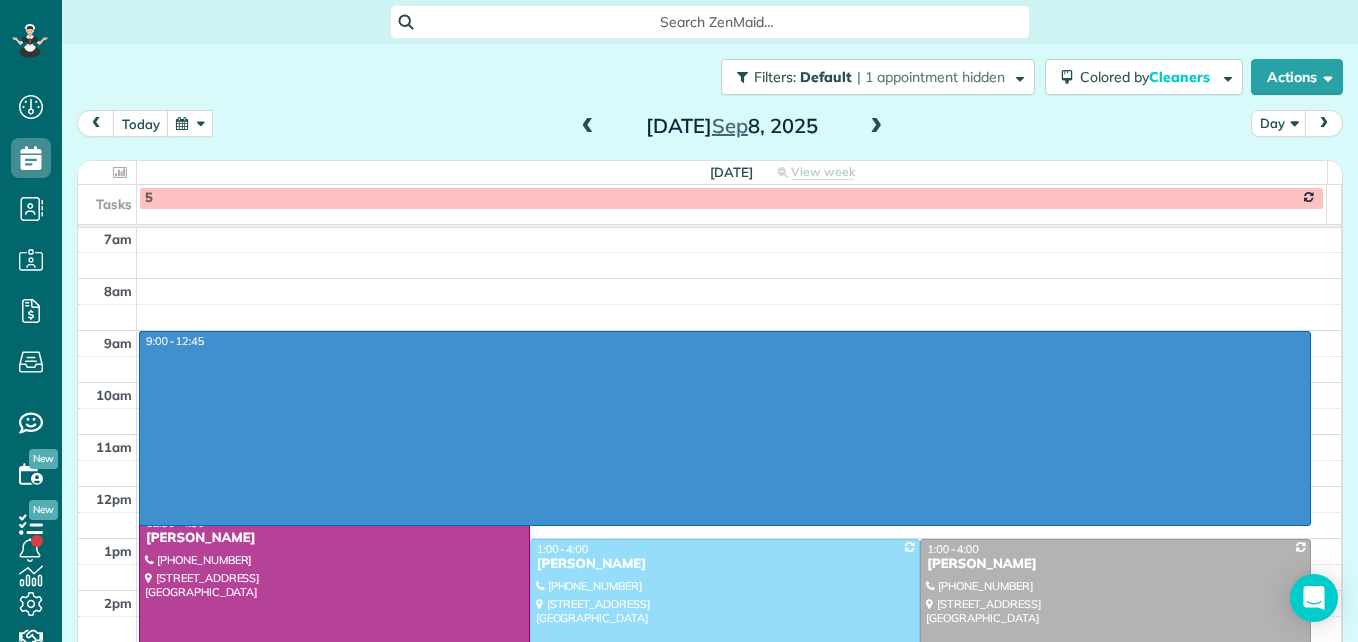 click on "3am 4am 5am 6am 7am 8am 9am 10am 11am 12pm 1pm 2pm 3pm 4pm 5pm 9:00 - 12:45 HC 9:00 - 12:00 Linda Knight (815) 355-0512 226 Caren Avenue Worthington, OH 43085 KT 9:30 - 11:45 Beth Hewitt - & Jared Gardner (614) 261-7290 70 Erie Rd Columbus, OH 43214 MT 9:30 - 11:30 Kim & Chris Basmagy (614) 477-5525 29 w N broadway COLUMBUS, OH 43214 HC 12:30 - 4:30 Dave Wallingford (614) 286-7362 111 Riverview park dr columbus, OH 43214 KT 1:00 - 4:00 David Palmer (614) 301-0296 471 e dunedin rd columbus, OH 43214 1:00 - 4:00 Barbara Ludwig (614) 507-7705 6553 quarry lane COLUMBUS, OH 43017" at bounding box center (709, 408) 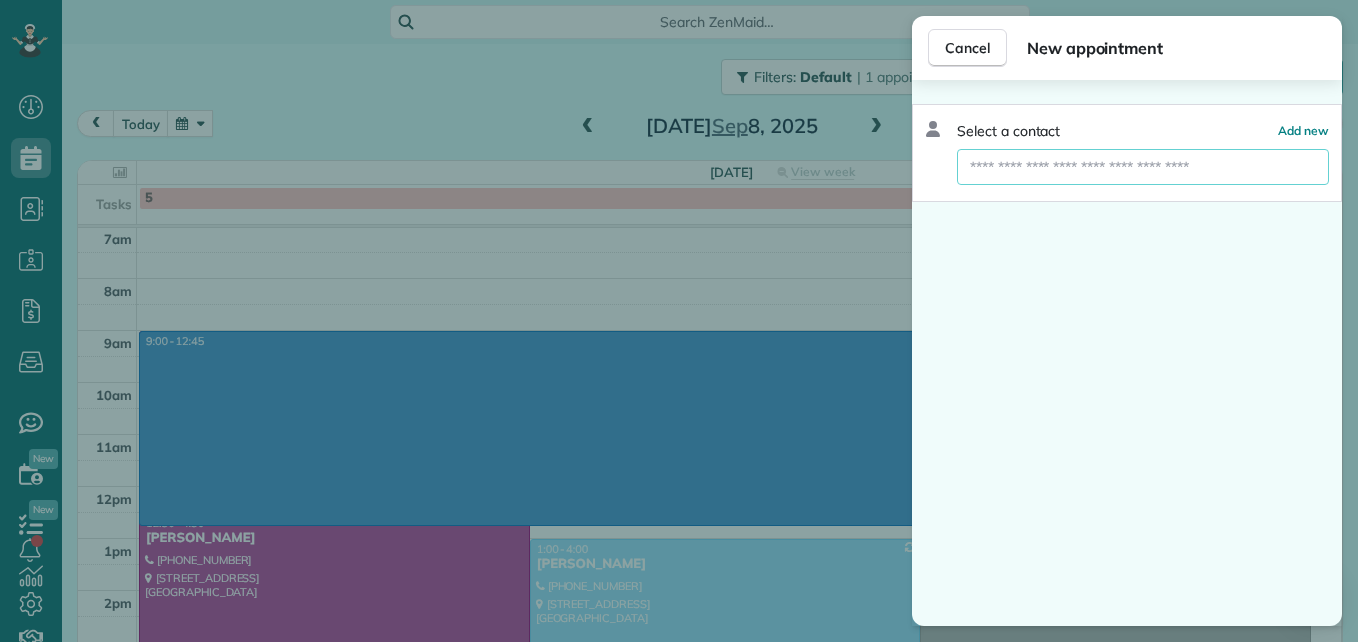 click at bounding box center [1143, 167] 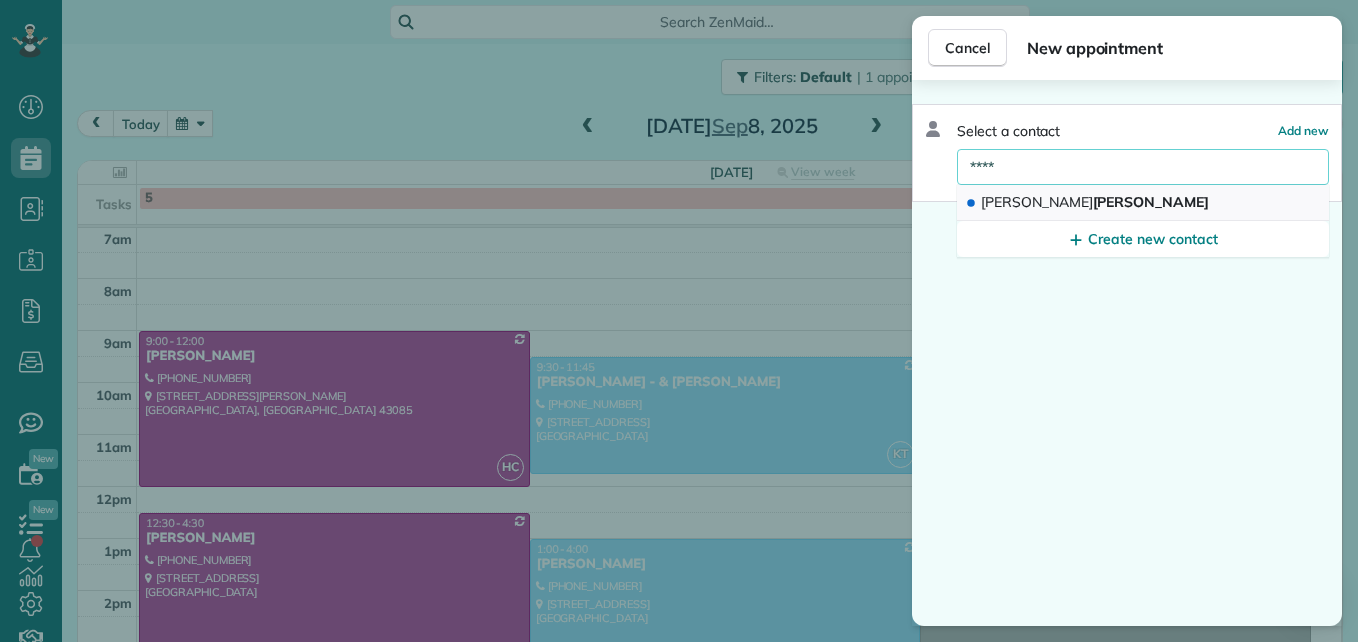 type on "****" 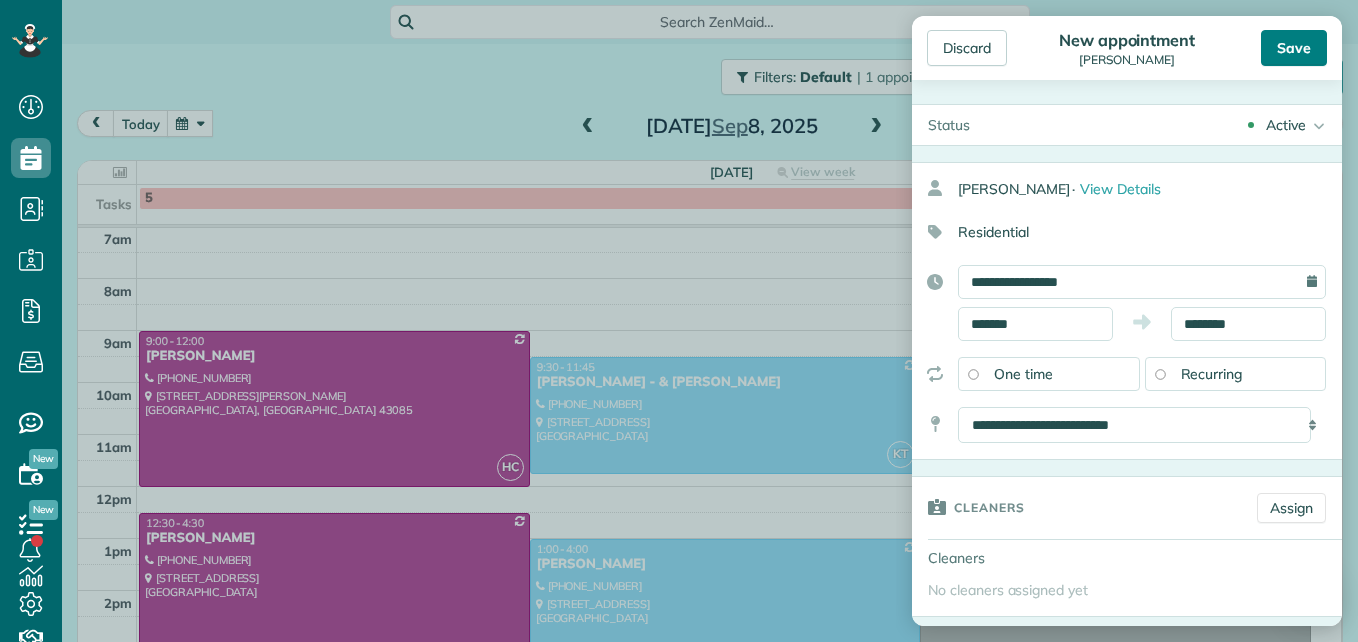 click on "Save" at bounding box center [1294, 48] 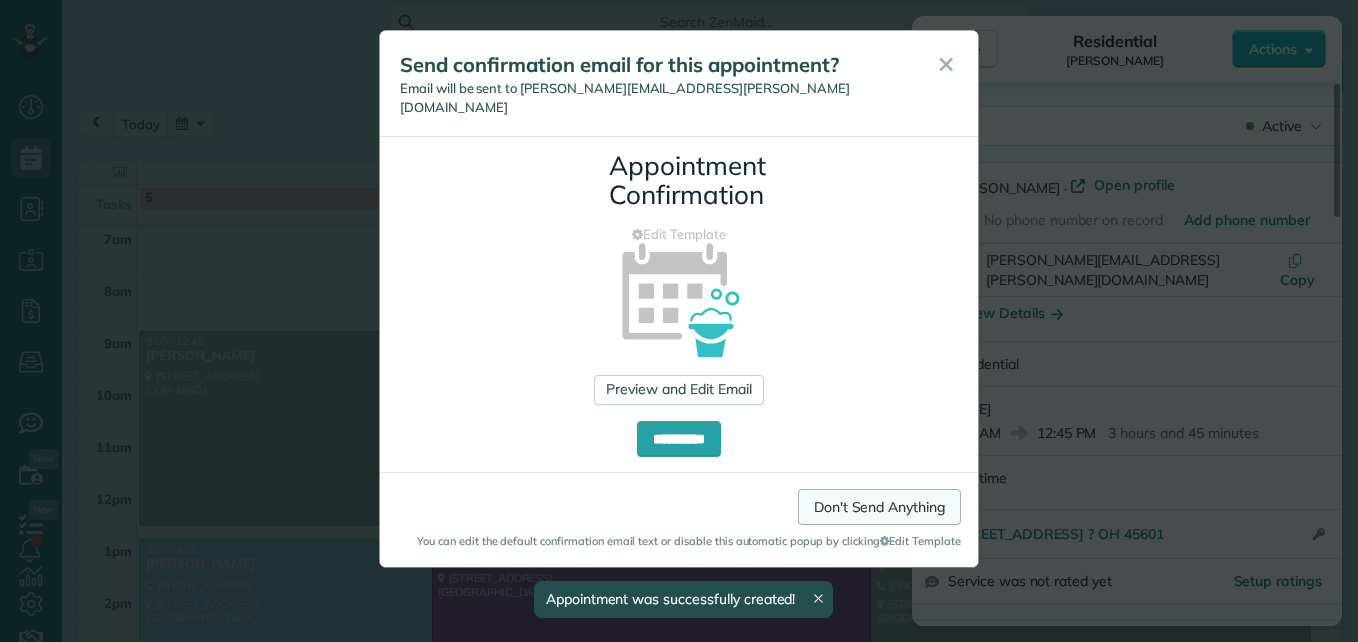 click on "Don't Send Anything" at bounding box center (879, 507) 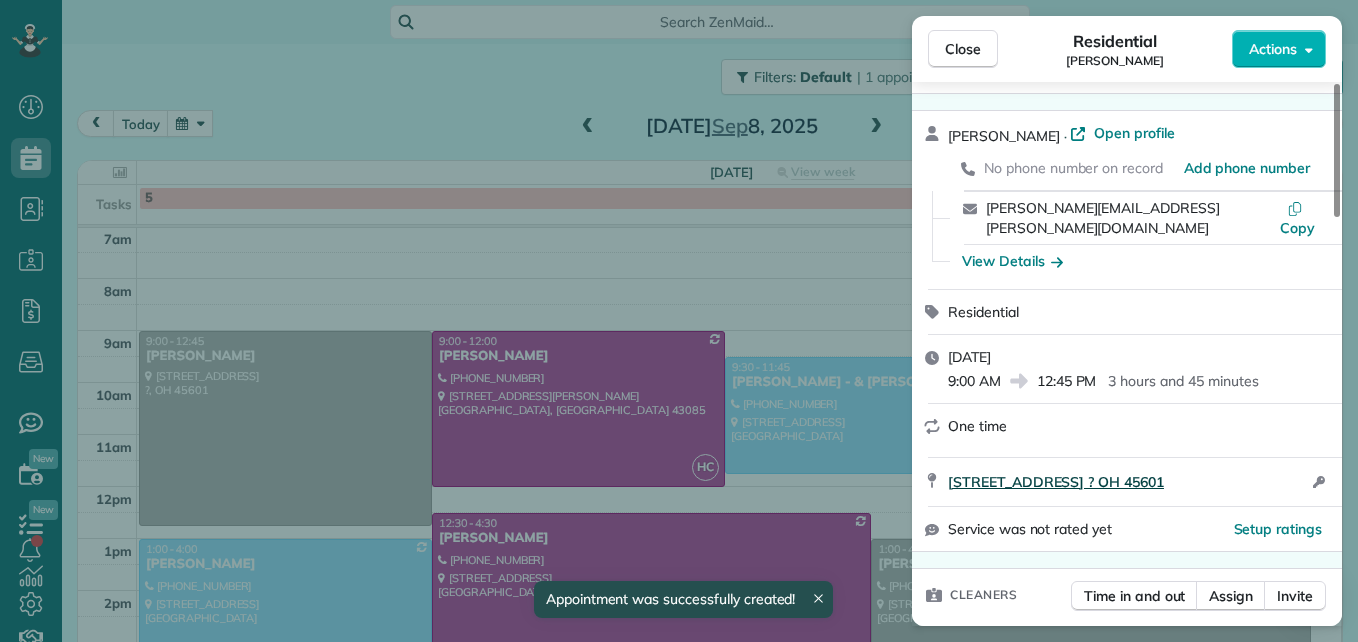 scroll, scrollTop: 100, scrollLeft: 0, axis: vertical 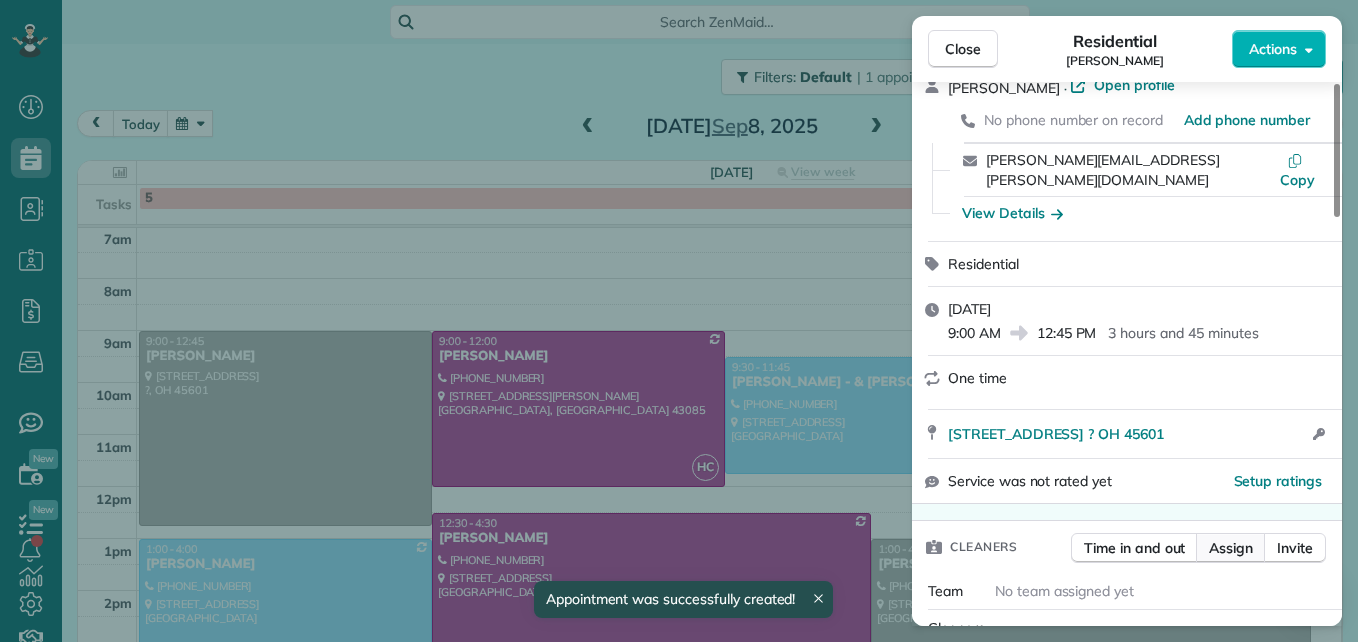 click on "Assign" at bounding box center (1231, 548) 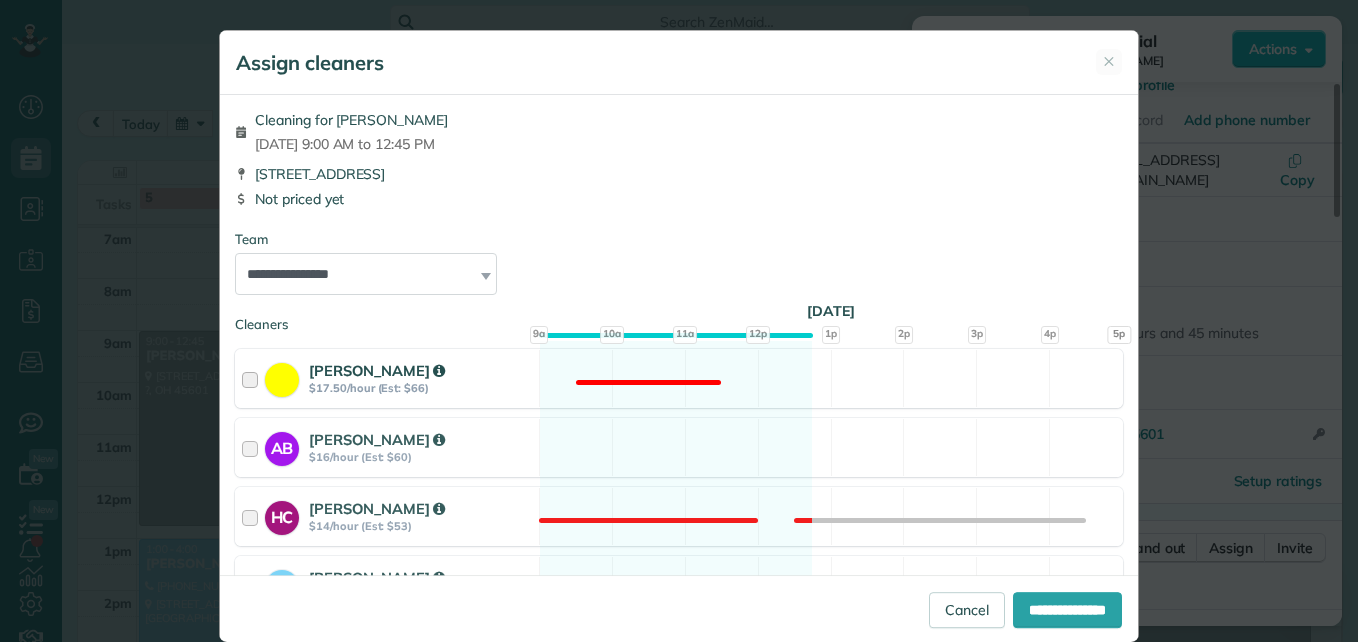 click at bounding box center [253, 378] 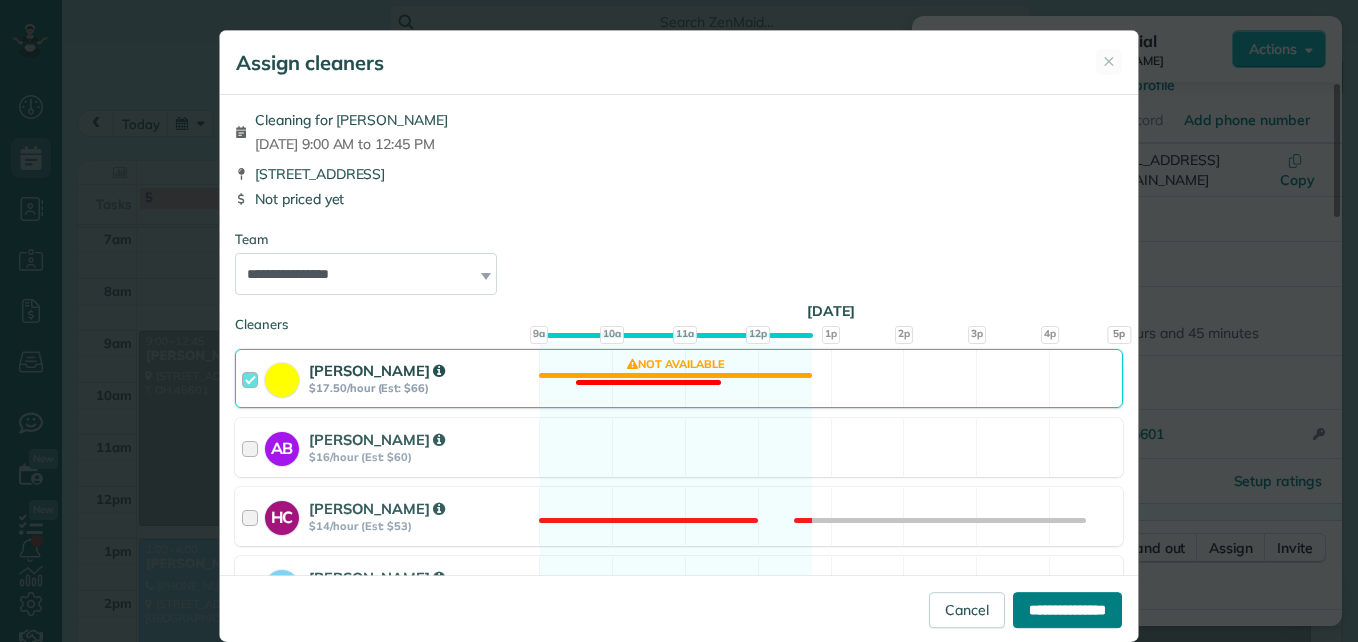 click on "**********" at bounding box center [1067, 610] 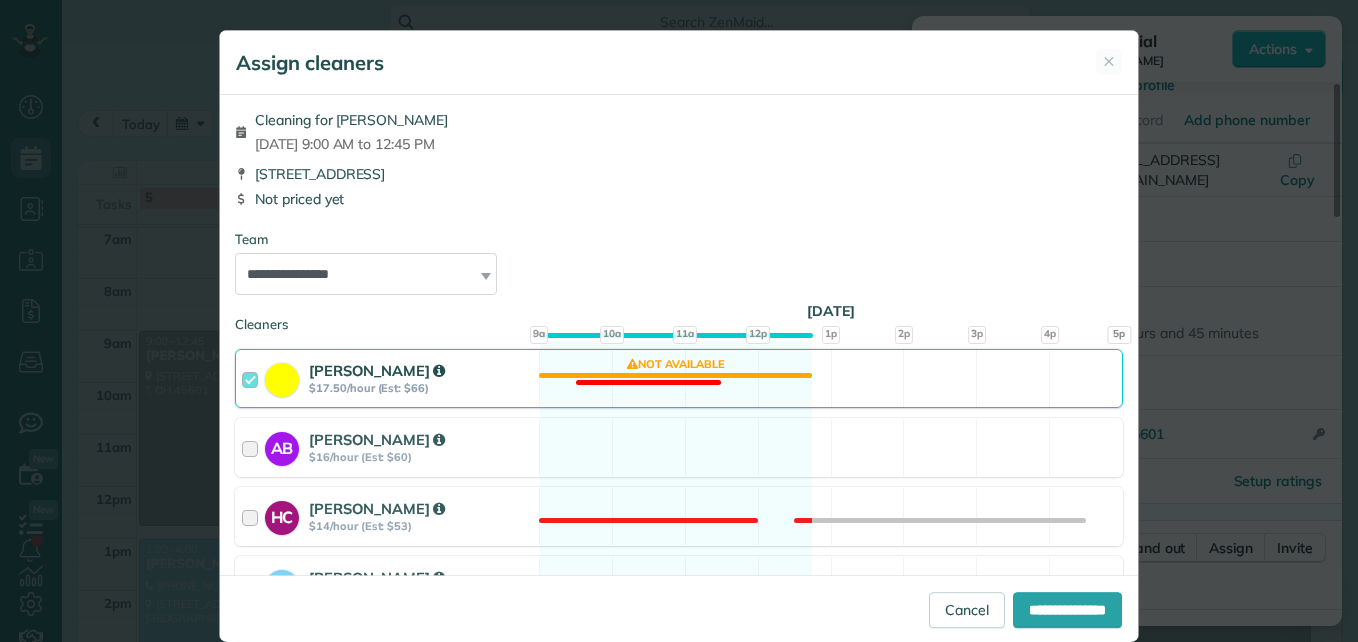 type on "**********" 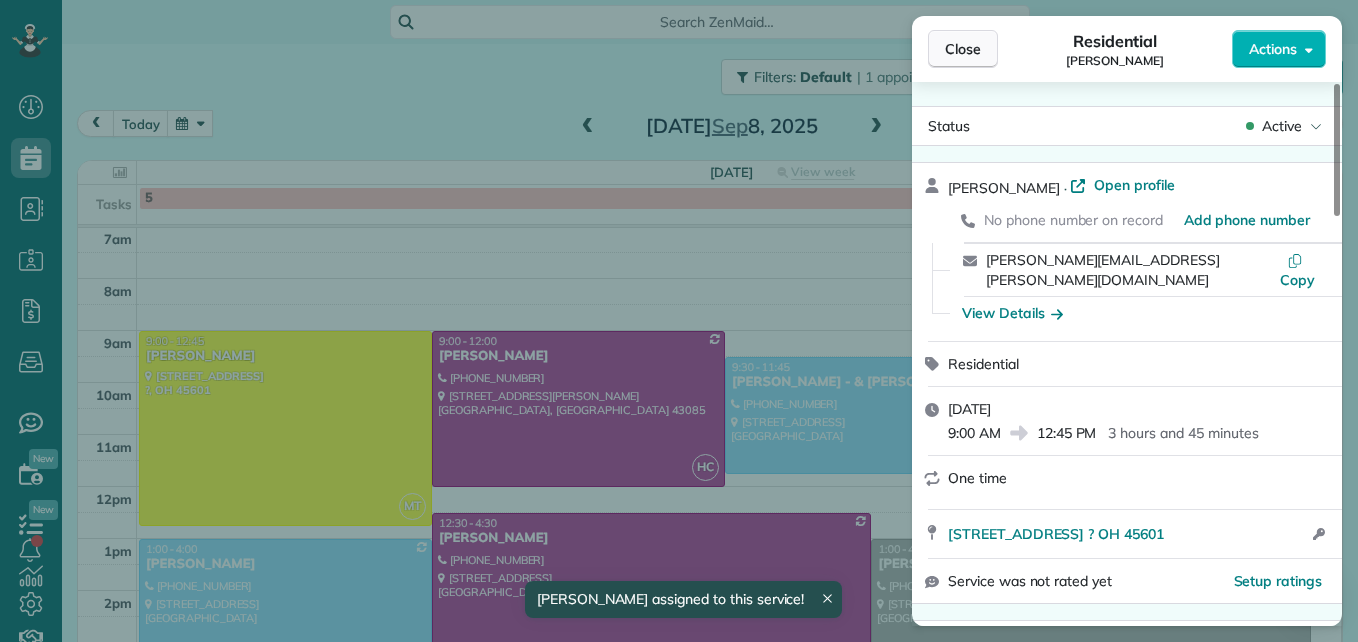 click on "Close" at bounding box center (963, 49) 